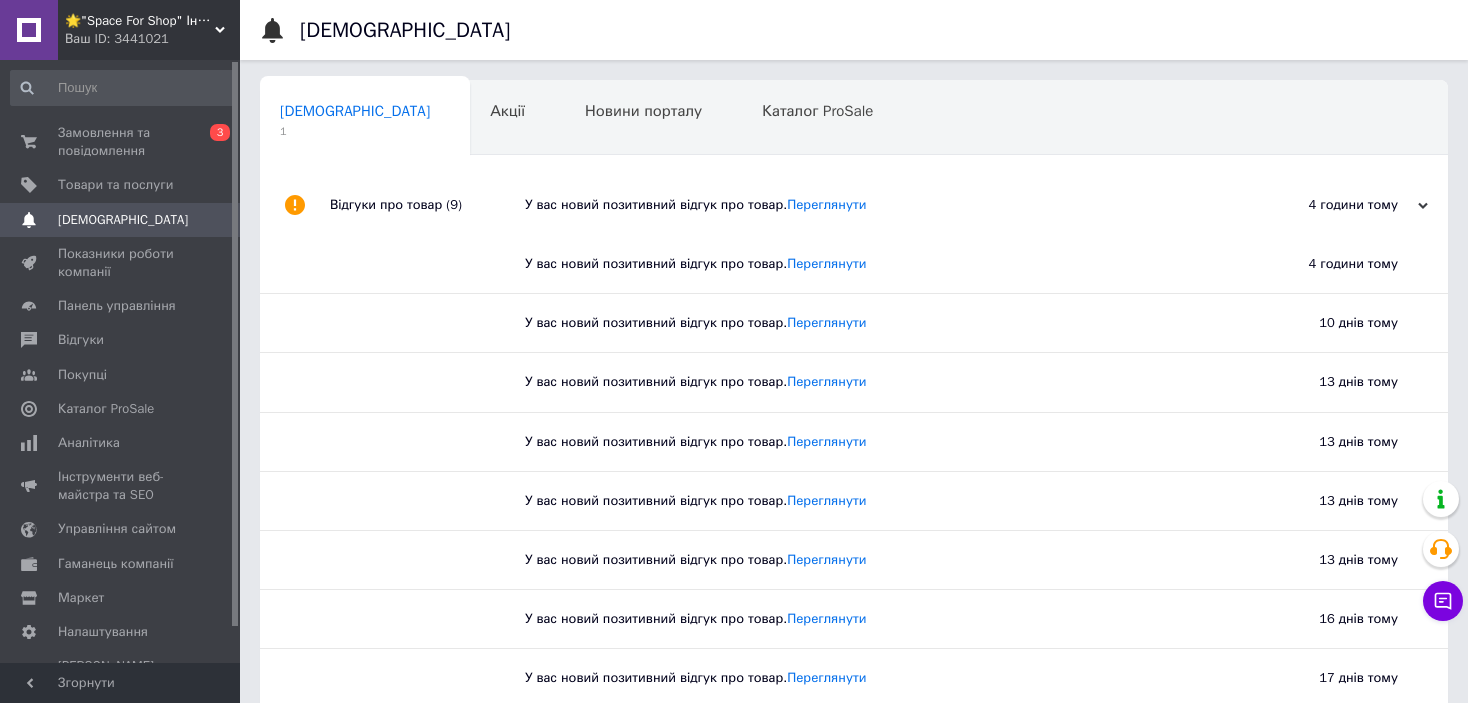 scroll, scrollTop: 0, scrollLeft: 0, axis: both 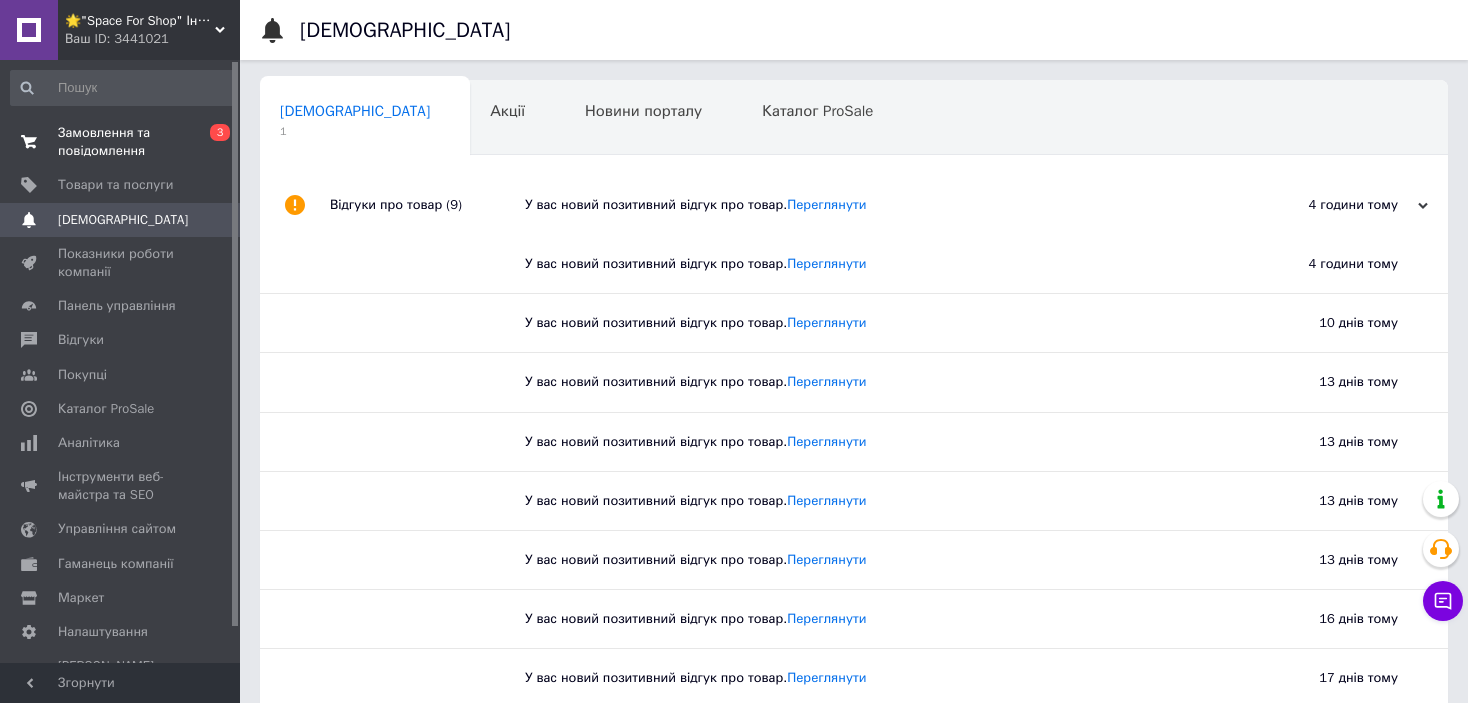 click on "Замовлення та повідомлення" at bounding box center [121, 142] 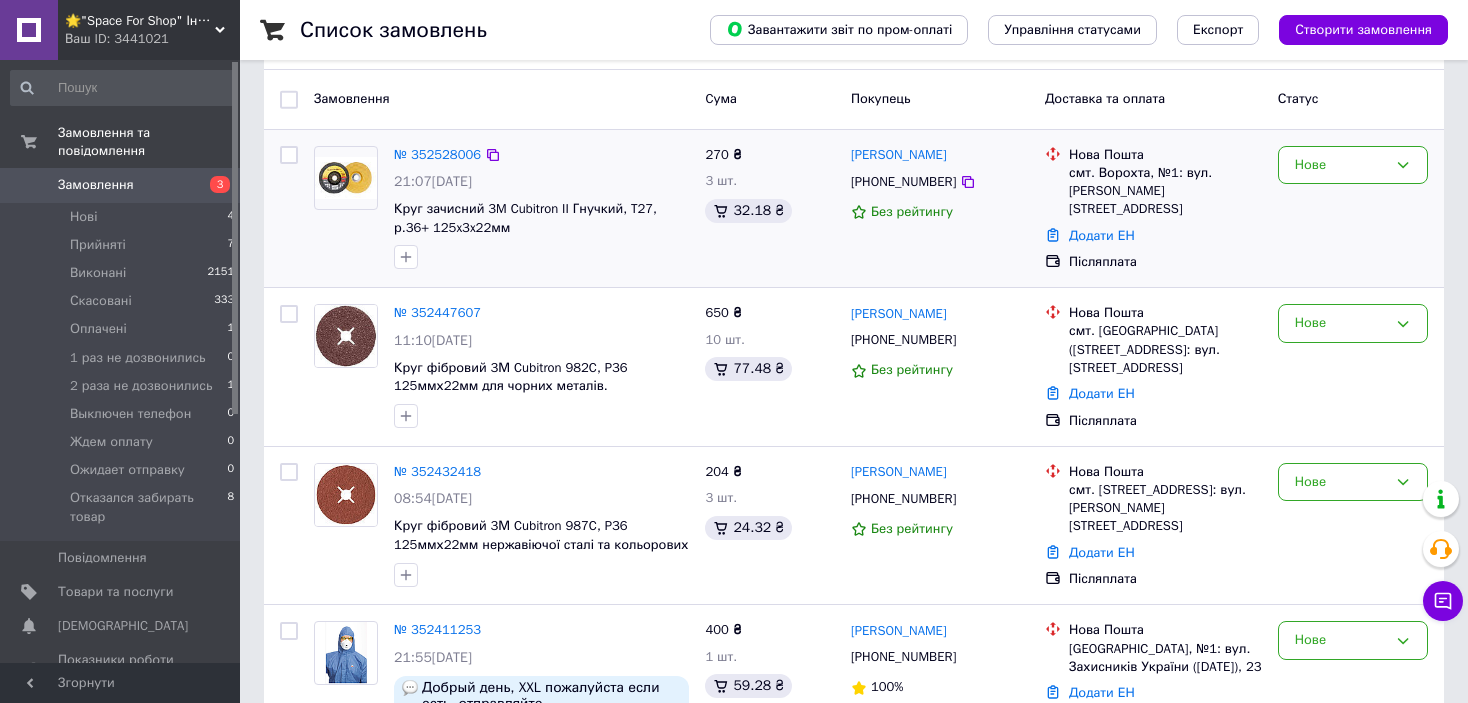 scroll, scrollTop: 200, scrollLeft: 0, axis: vertical 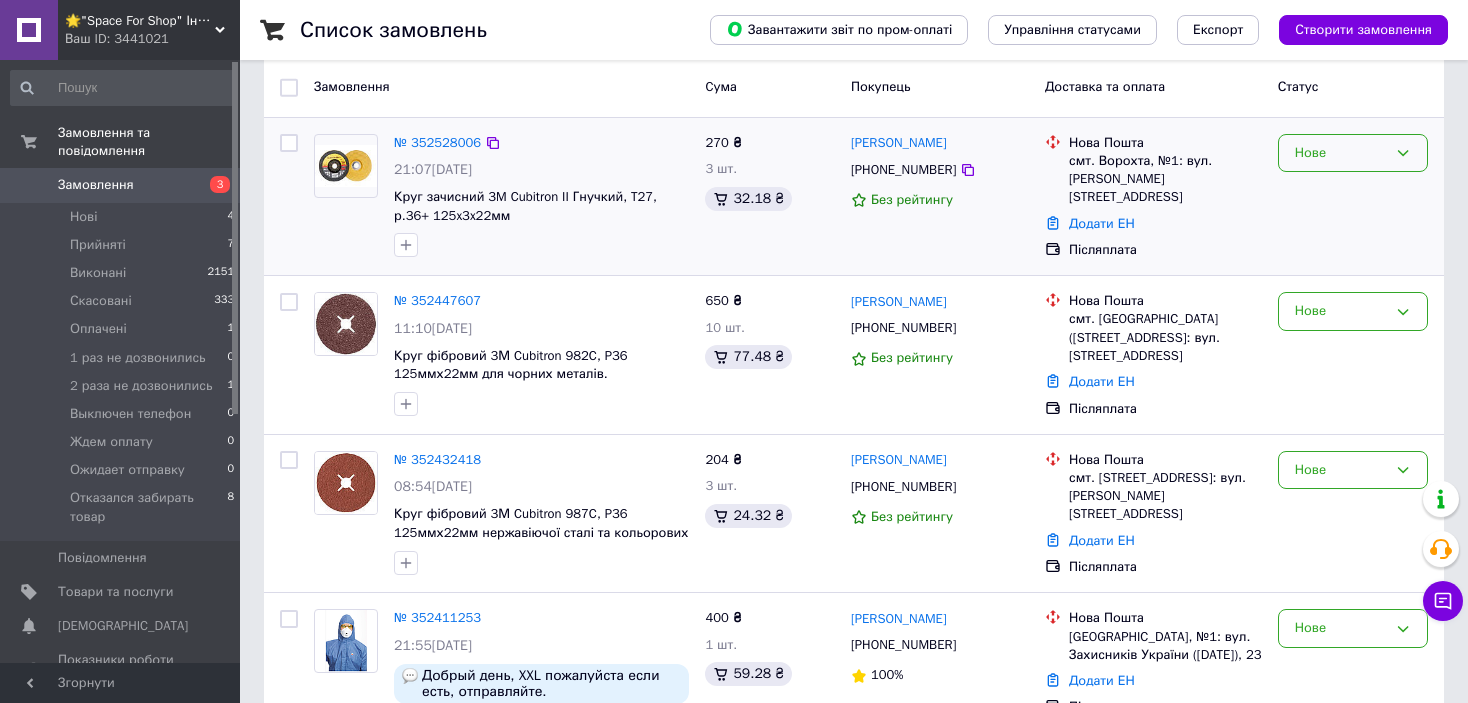 click on "Нове" at bounding box center (1353, 153) 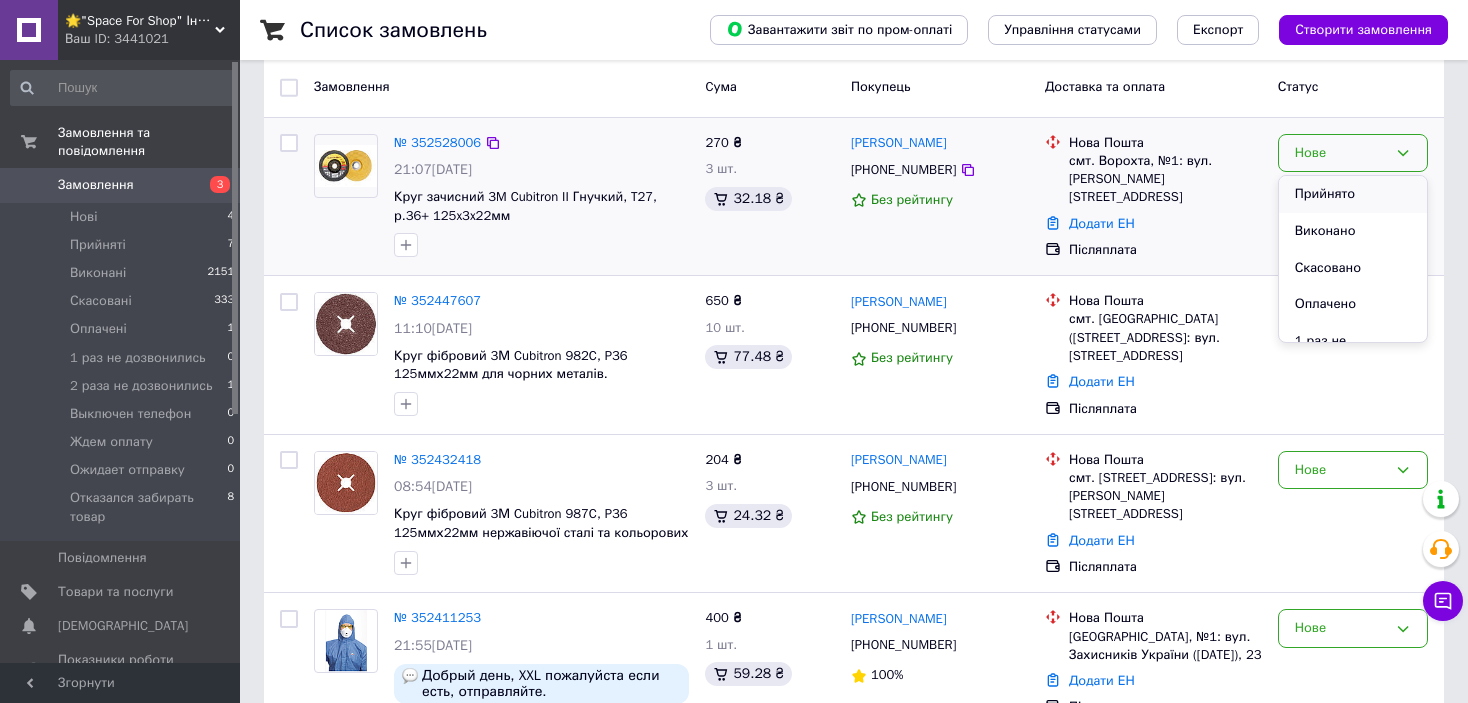 click on "Прийнято" at bounding box center (1353, 194) 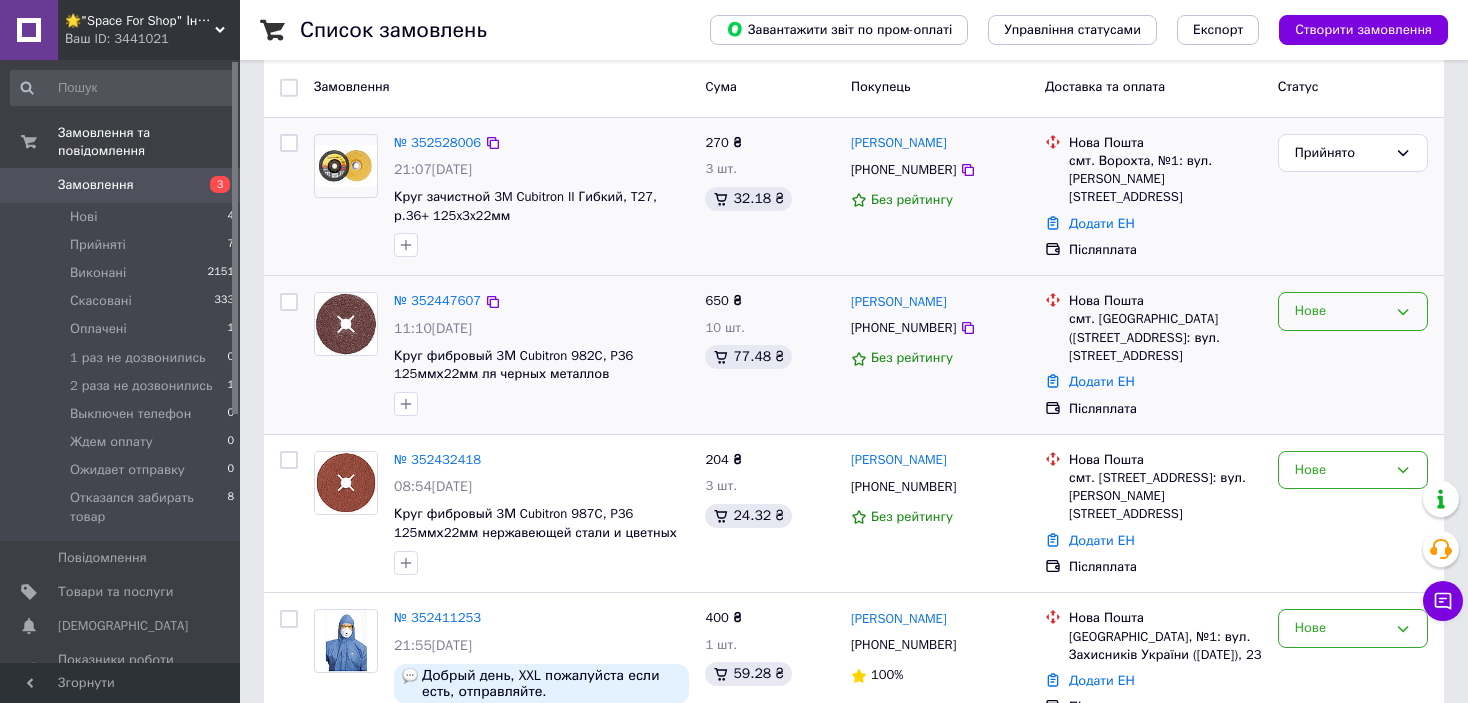 click on "Нове" at bounding box center (1353, 311) 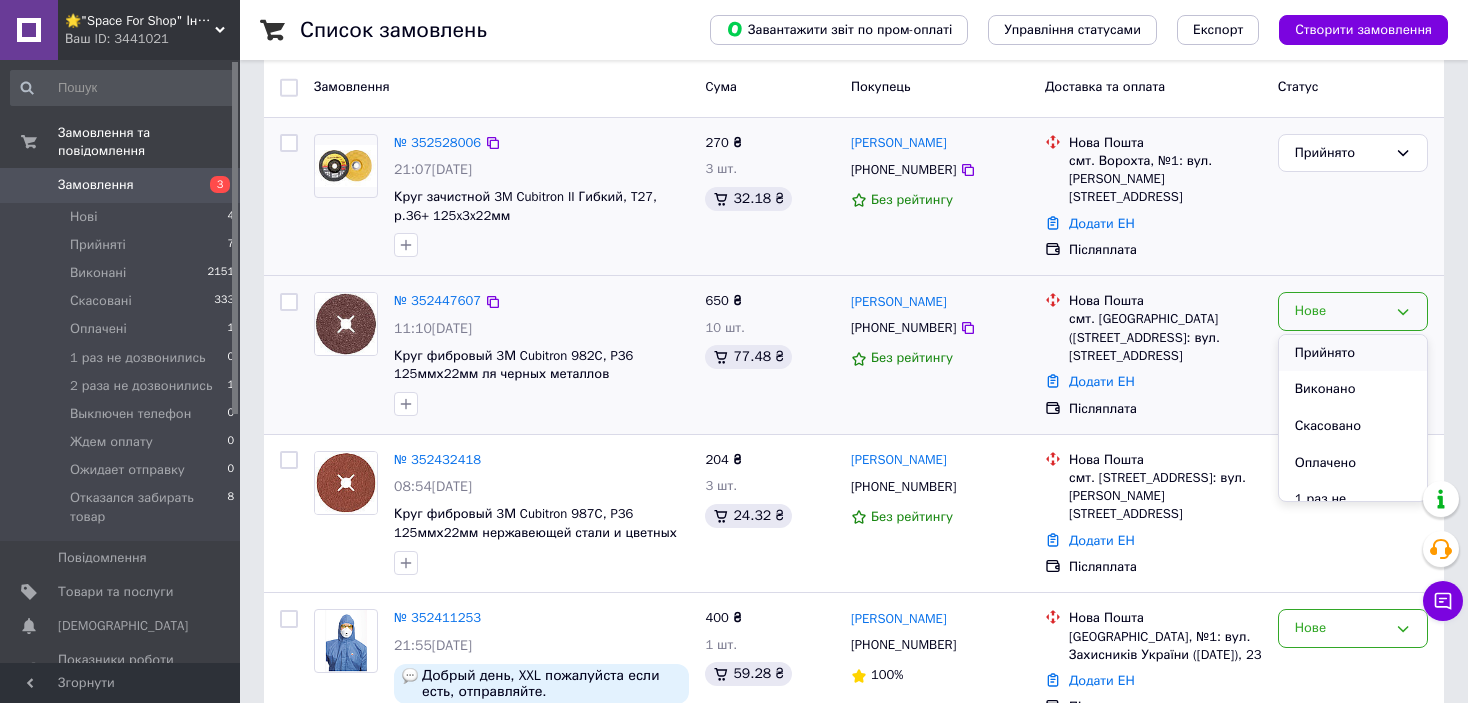 click on "Прийнято" at bounding box center [1353, 353] 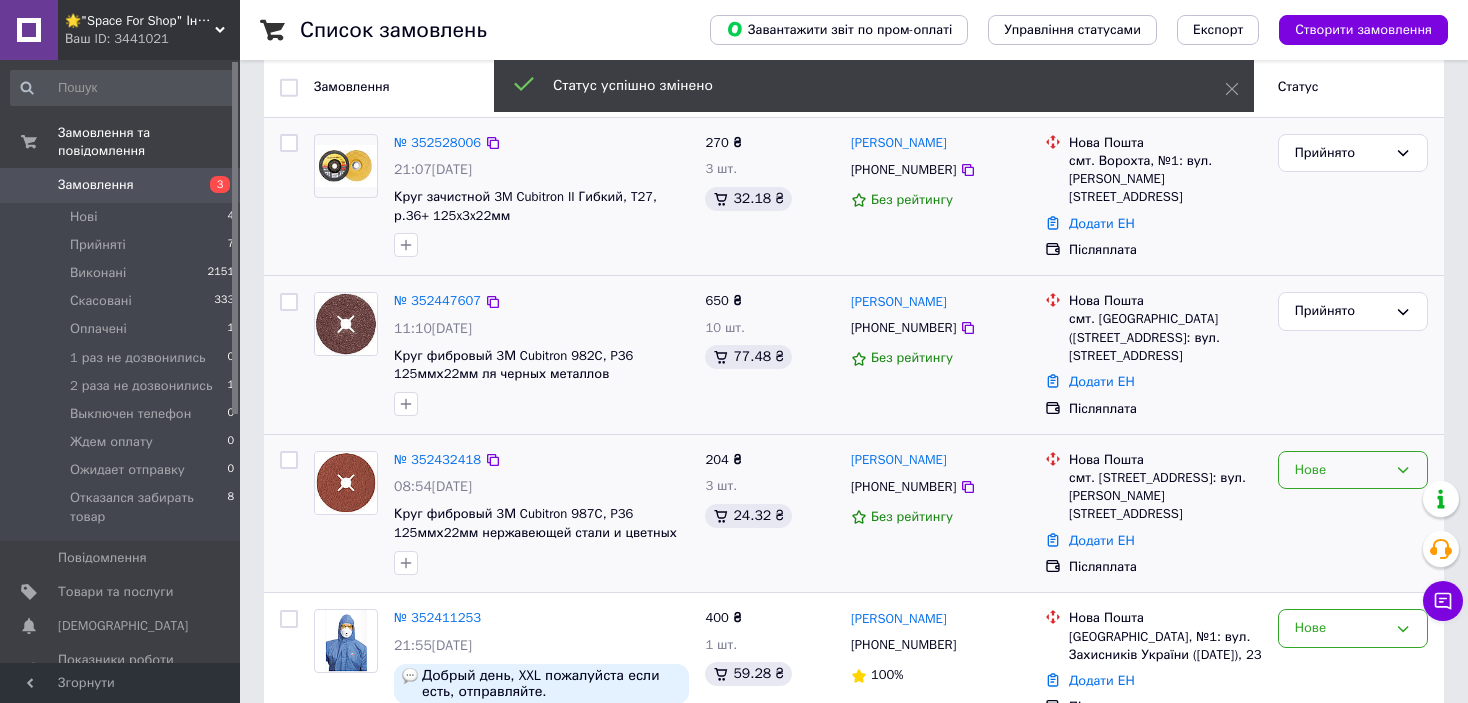 click on "Нове" at bounding box center [1341, 470] 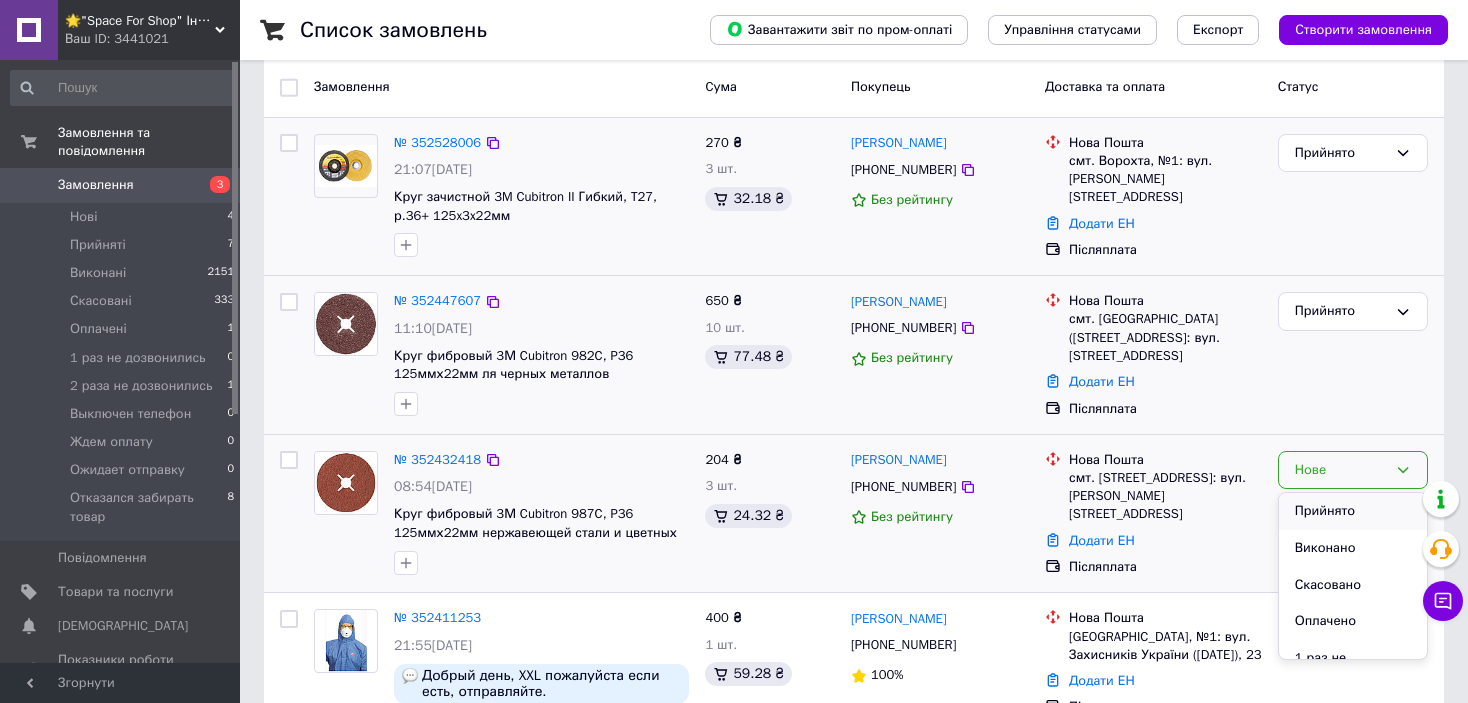 click on "Прийнято" at bounding box center (1353, 511) 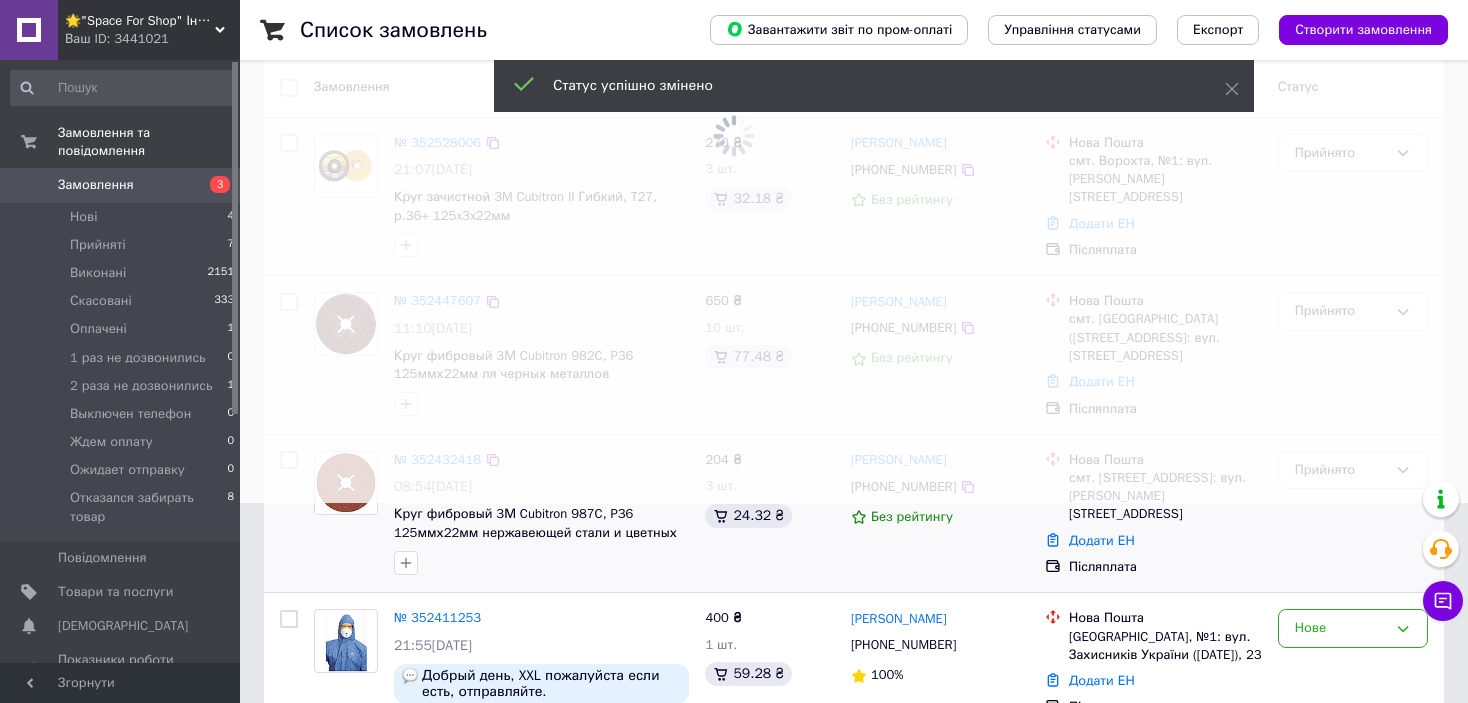 scroll, scrollTop: 400, scrollLeft: 0, axis: vertical 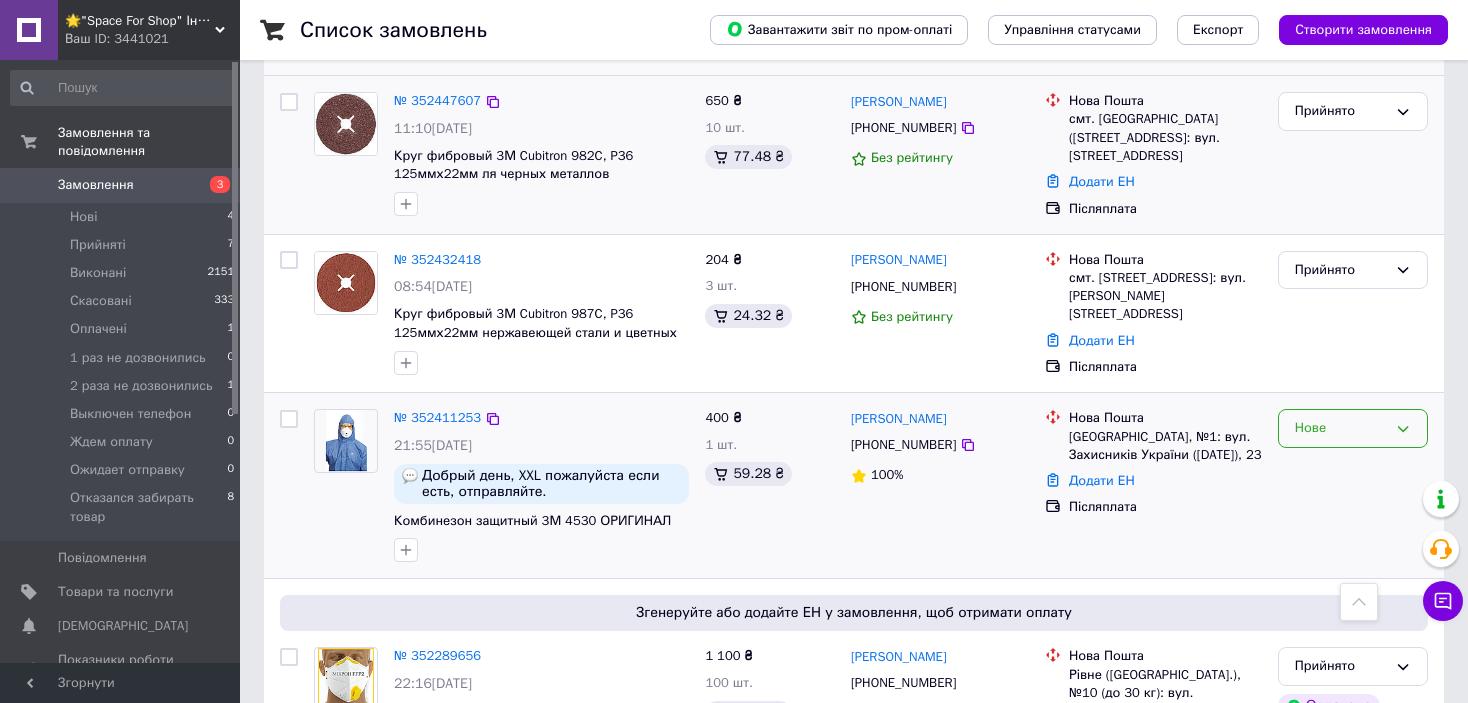 click on "Нове" at bounding box center [1341, 428] 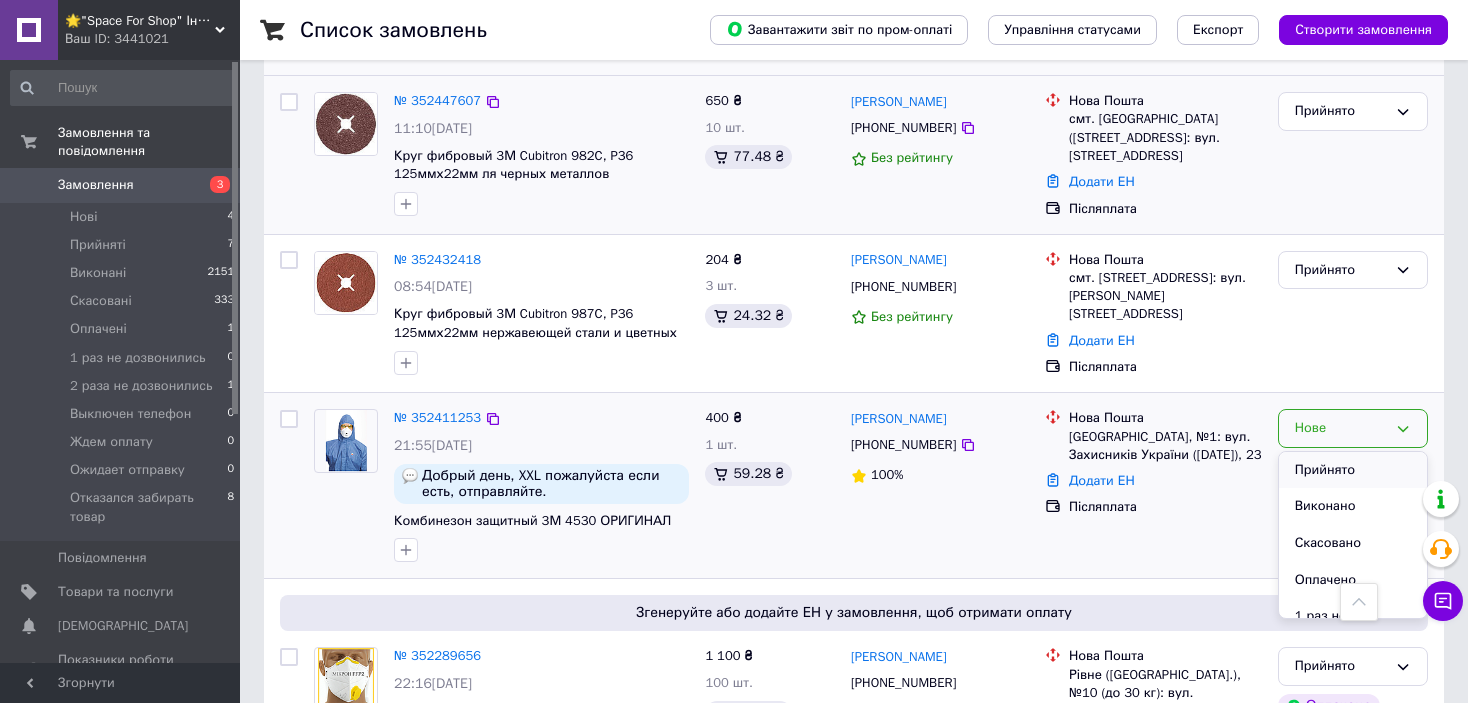 click on "Прийнято" at bounding box center [1353, 470] 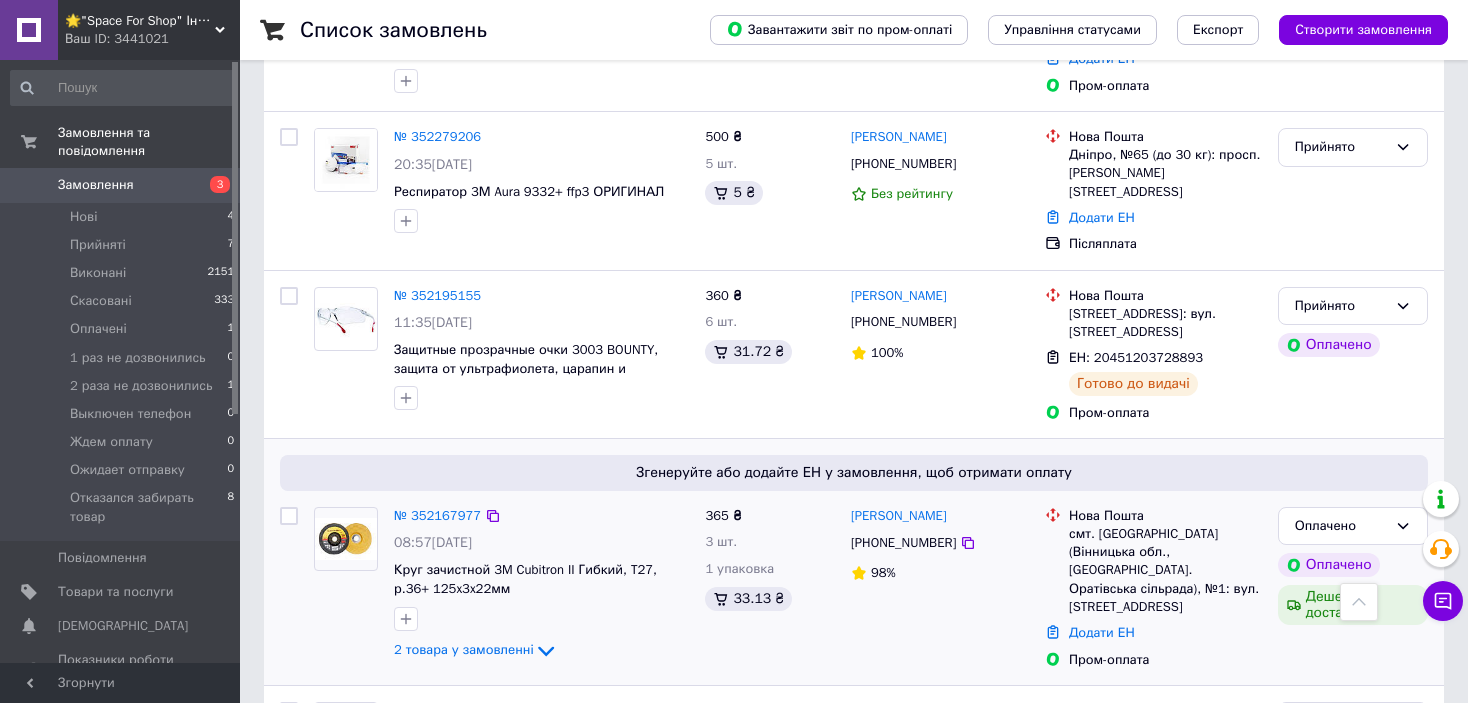 scroll, scrollTop: 1200, scrollLeft: 0, axis: vertical 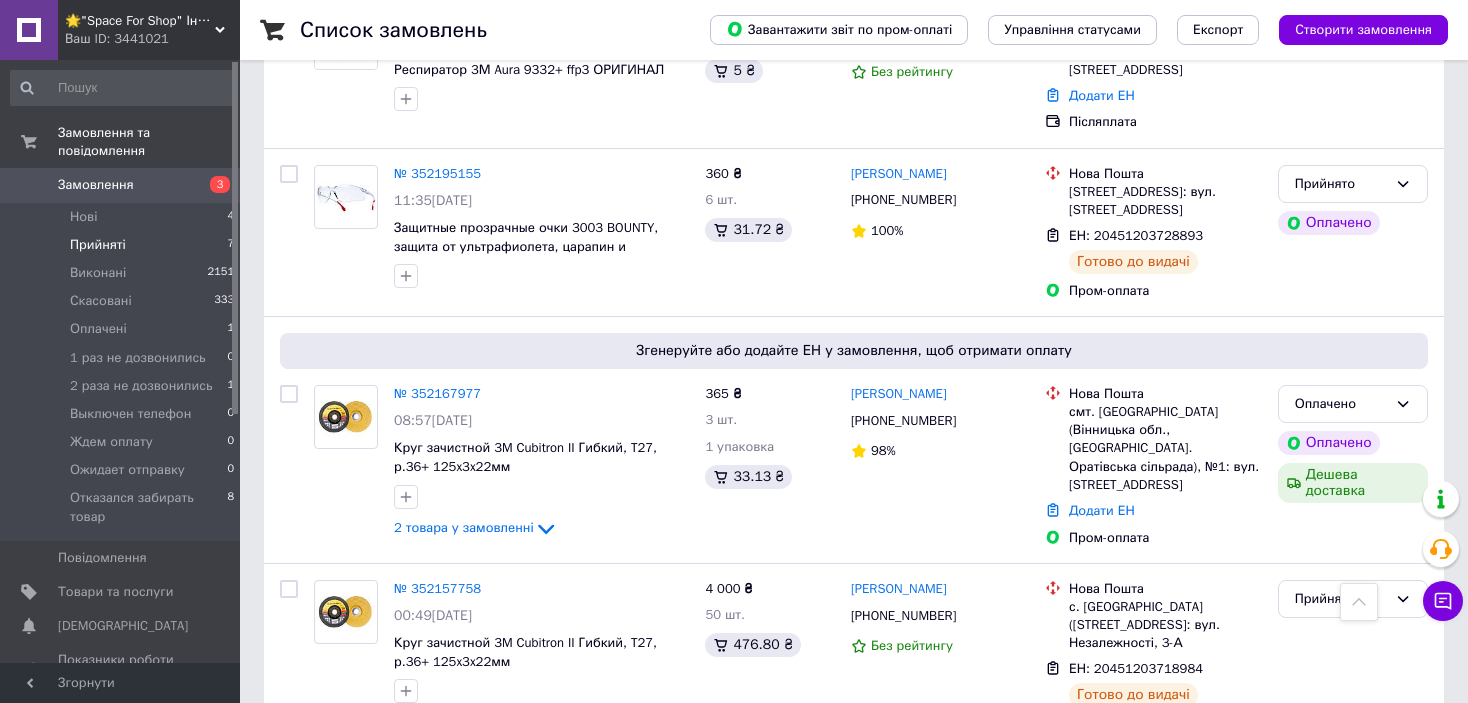 click on "Прийняті 7" at bounding box center [123, 245] 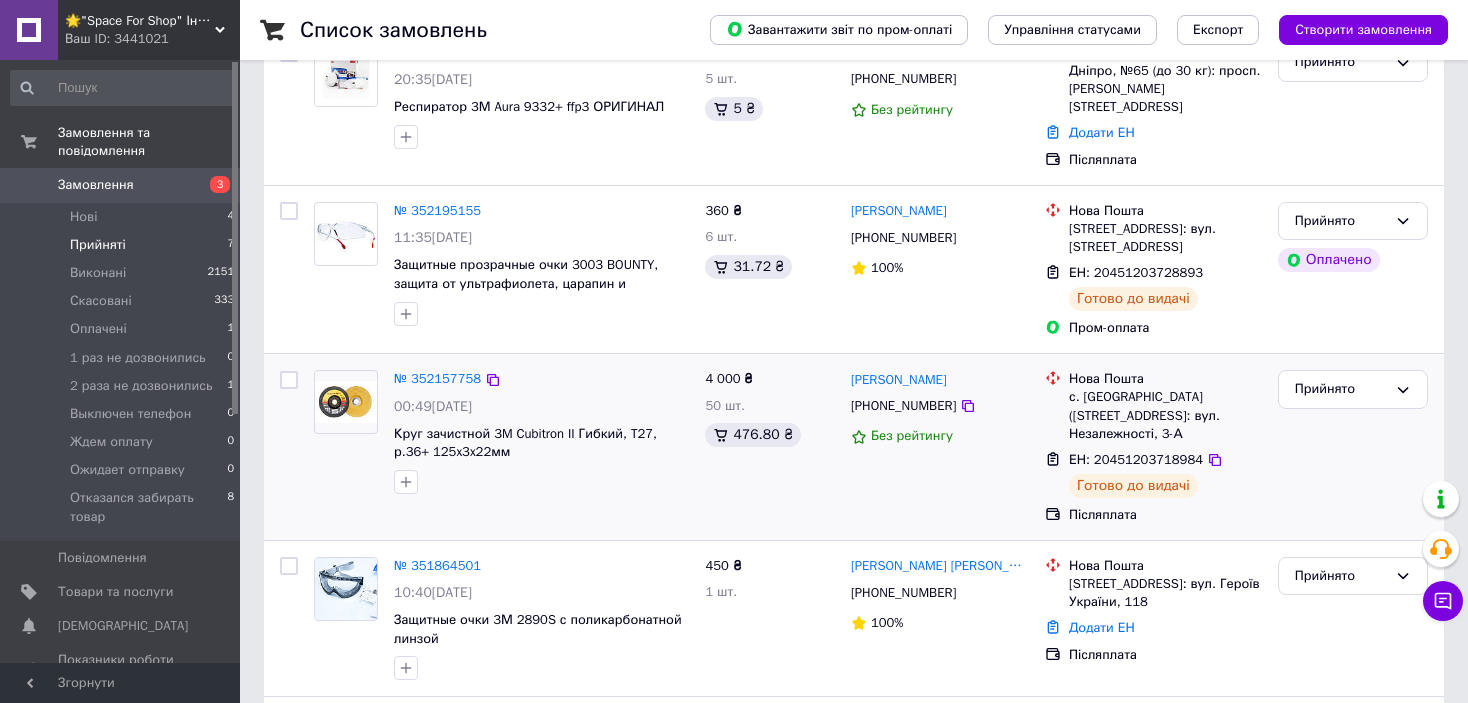 scroll, scrollTop: 900, scrollLeft: 0, axis: vertical 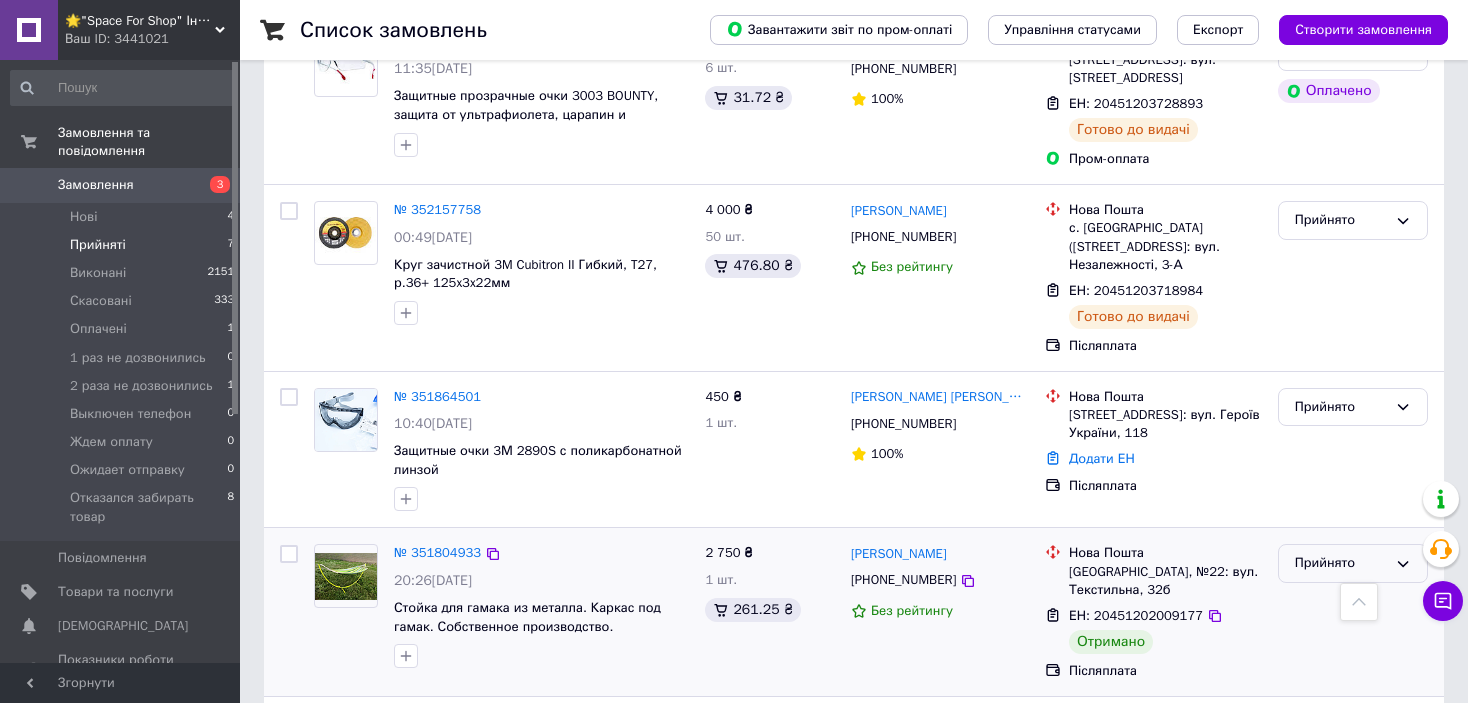 click on "Прийнято" at bounding box center (1341, 563) 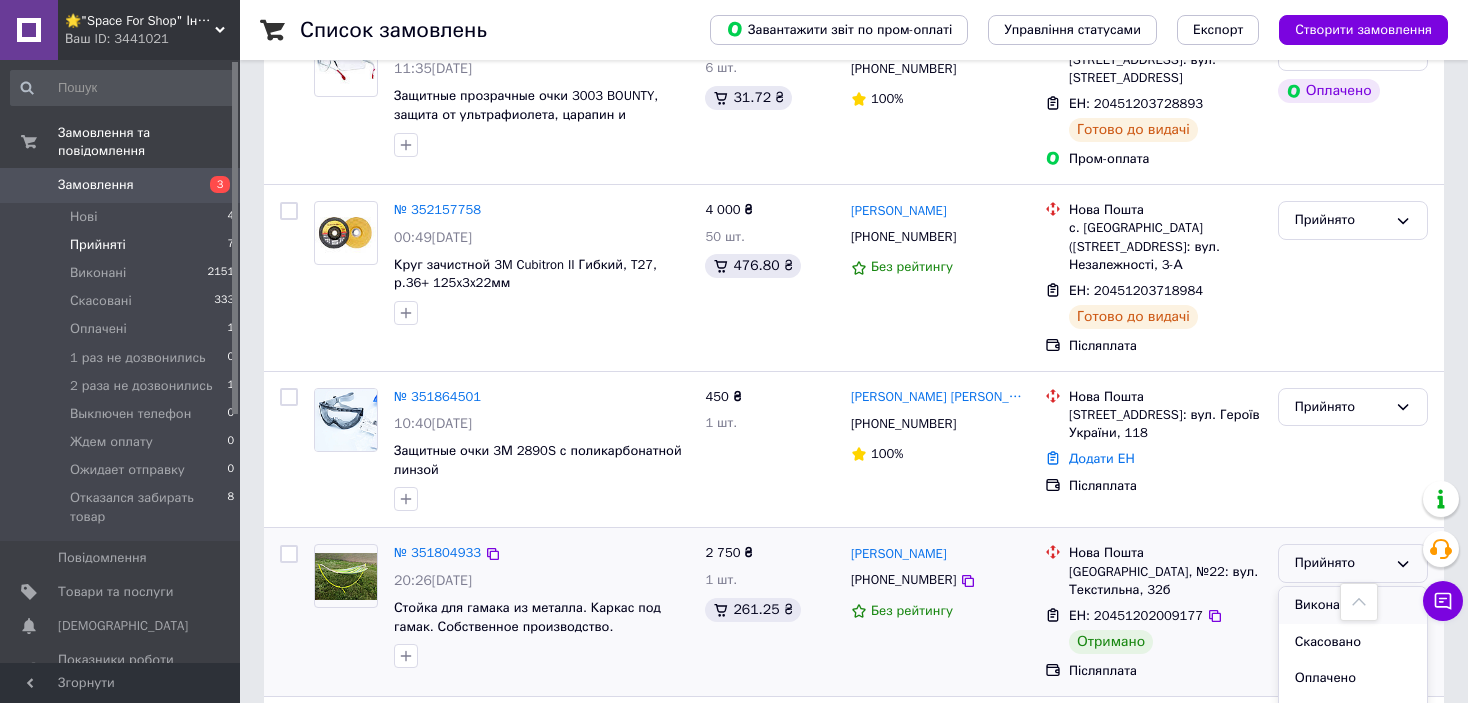 click on "Виконано" at bounding box center [1353, 605] 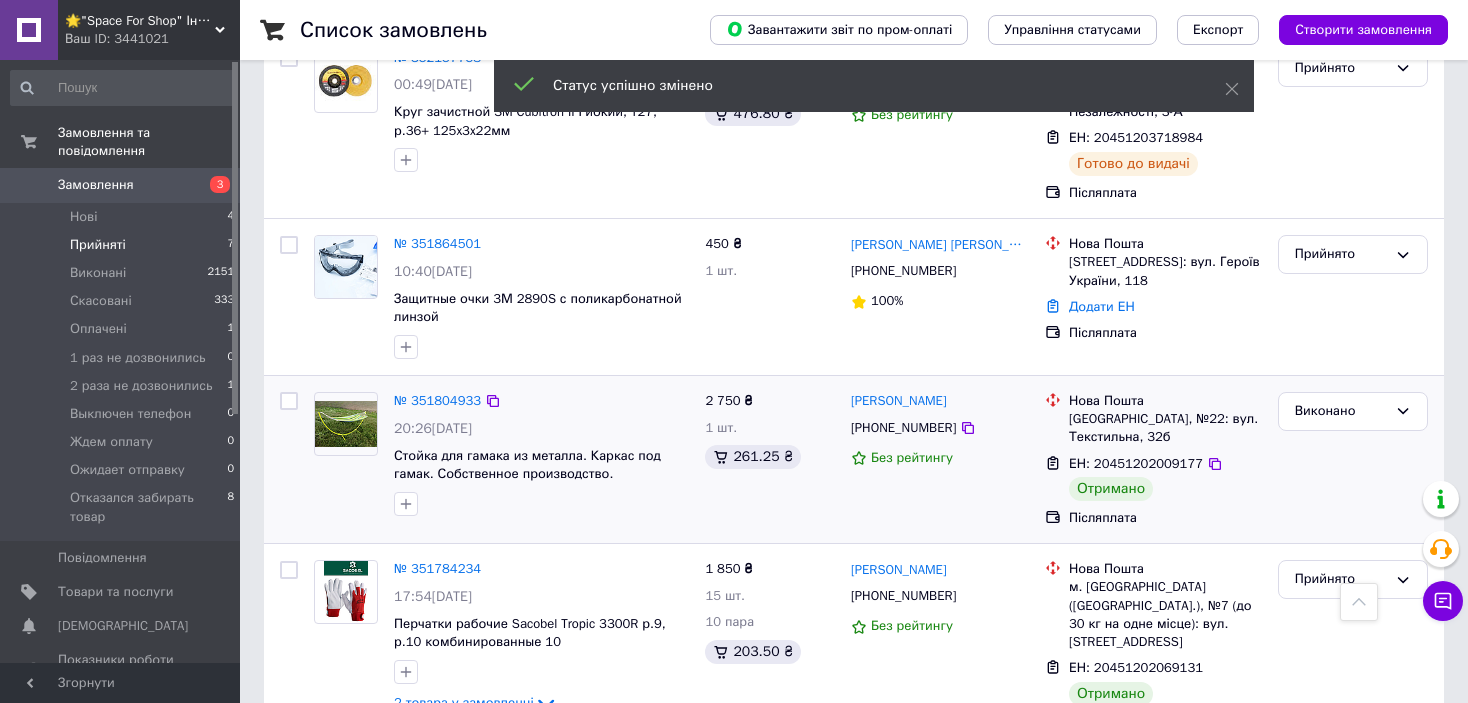scroll, scrollTop: 906, scrollLeft: 0, axis: vertical 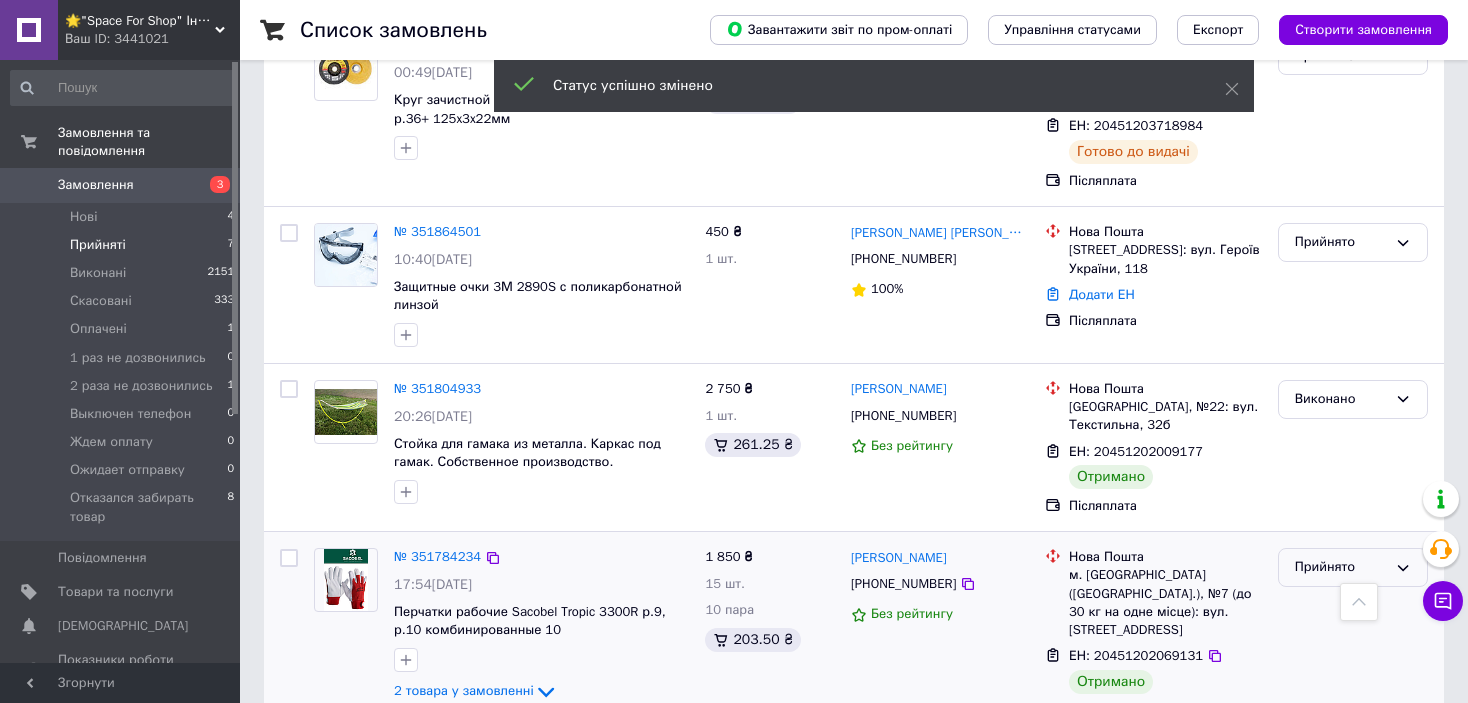 click on "Прийнято" at bounding box center (1353, 567) 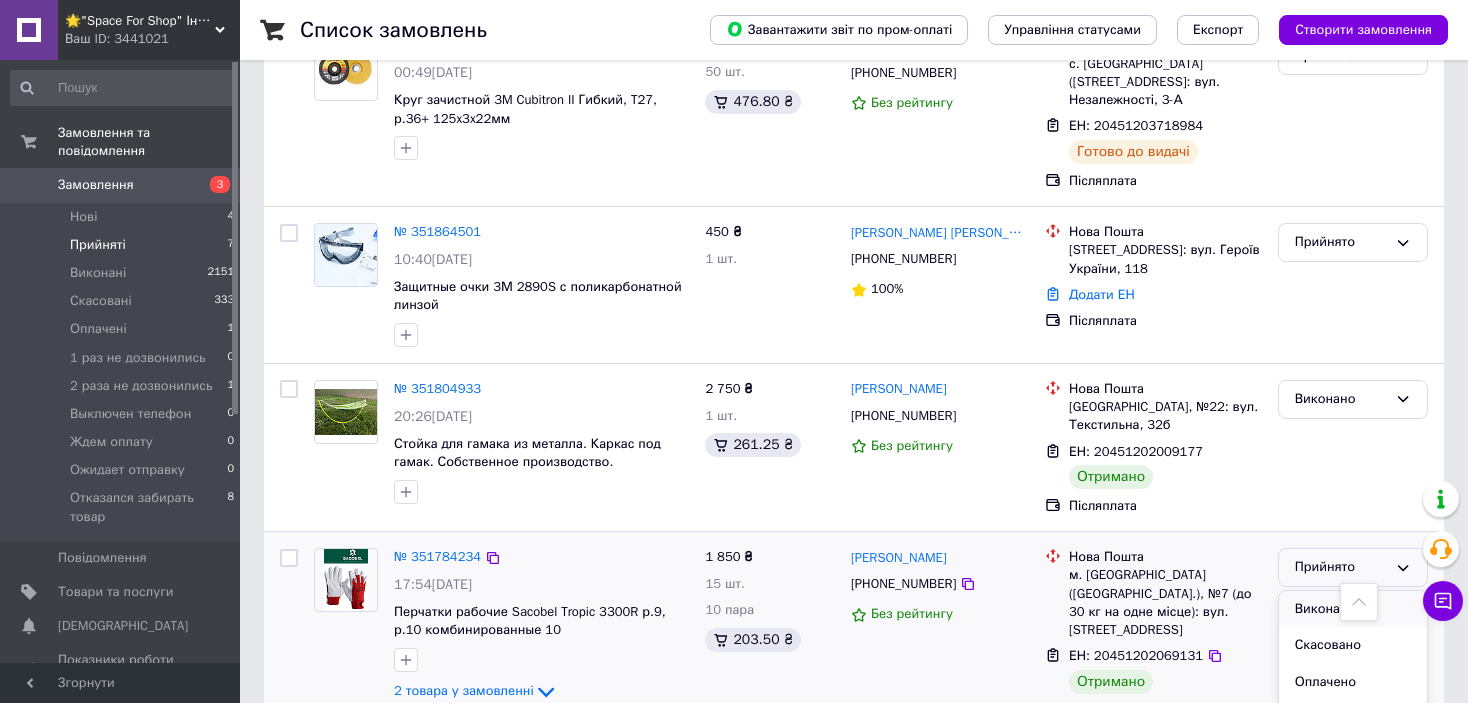 click on "Виконано" at bounding box center (1353, 609) 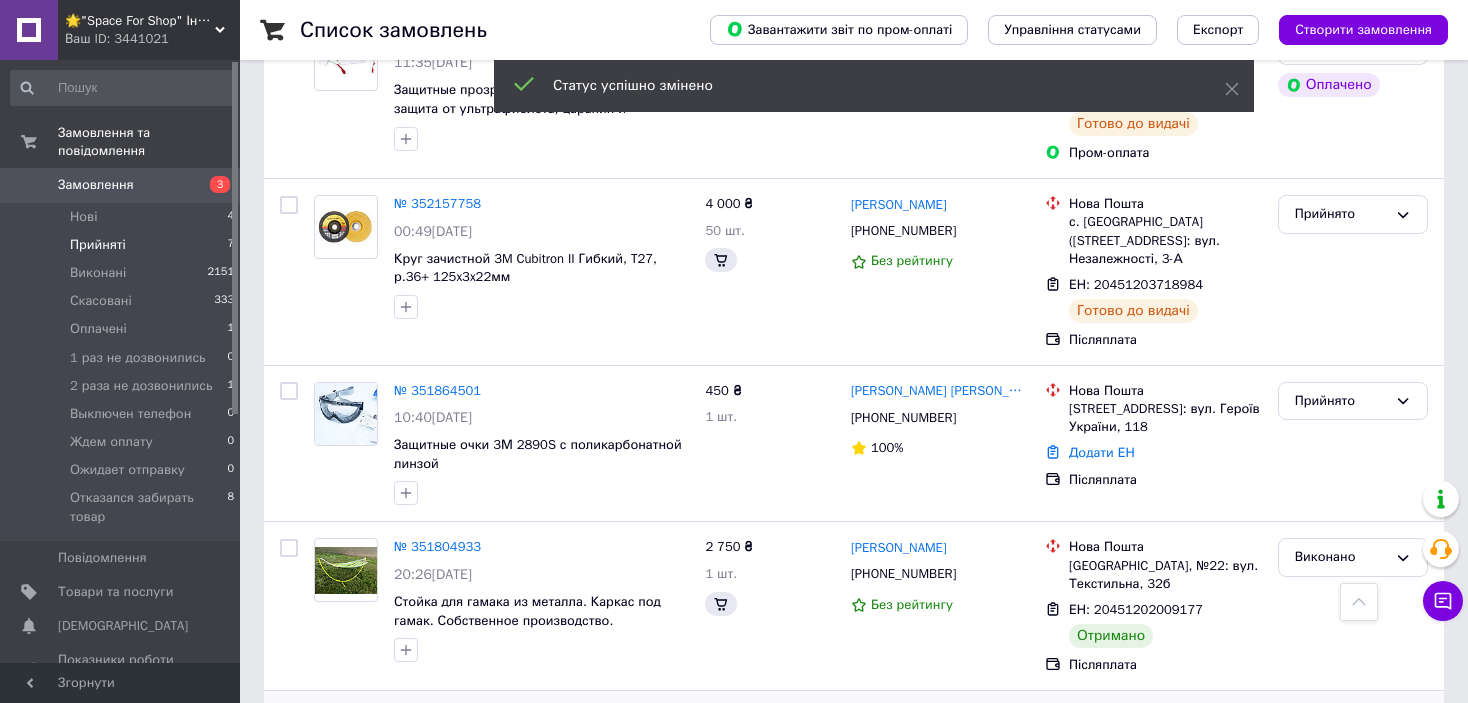scroll, scrollTop: 1063, scrollLeft: 0, axis: vertical 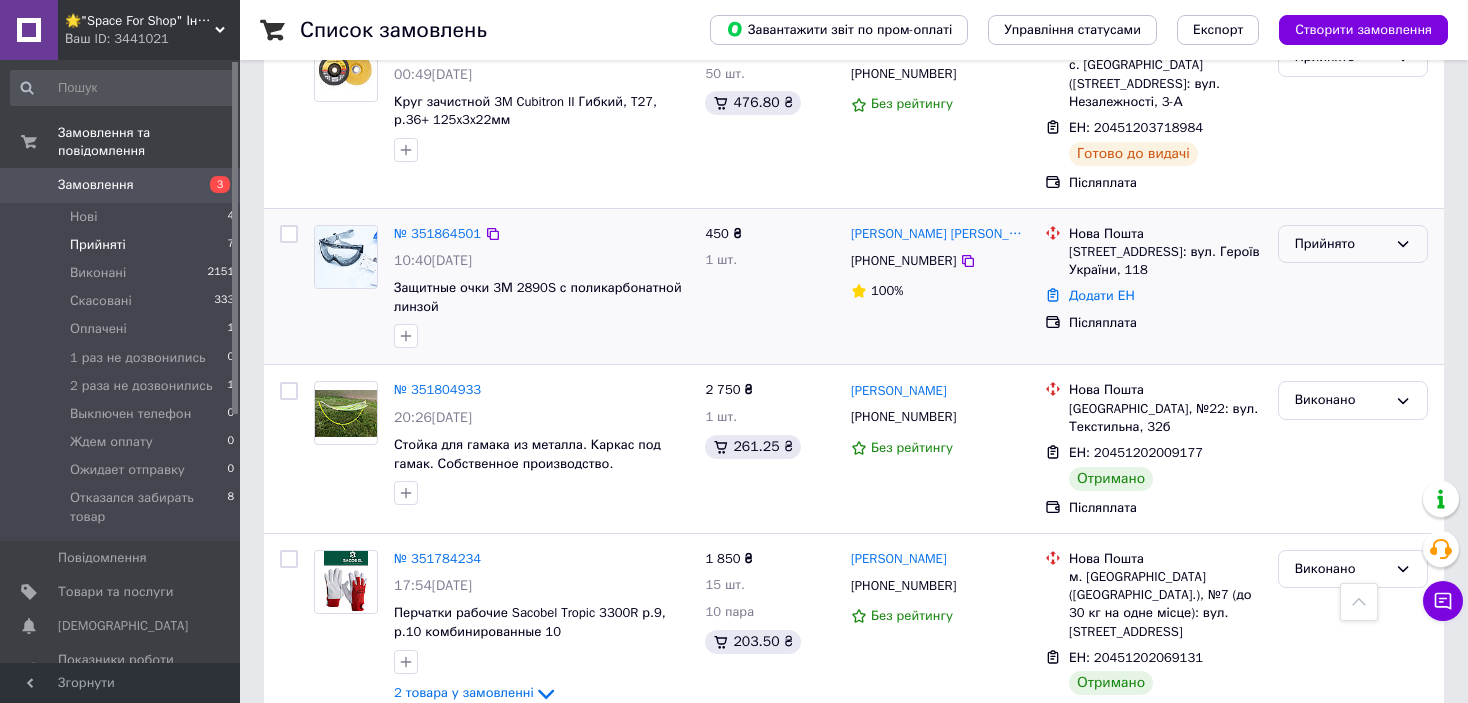 click on "Прийнято" at bounding box center (1341, 244) 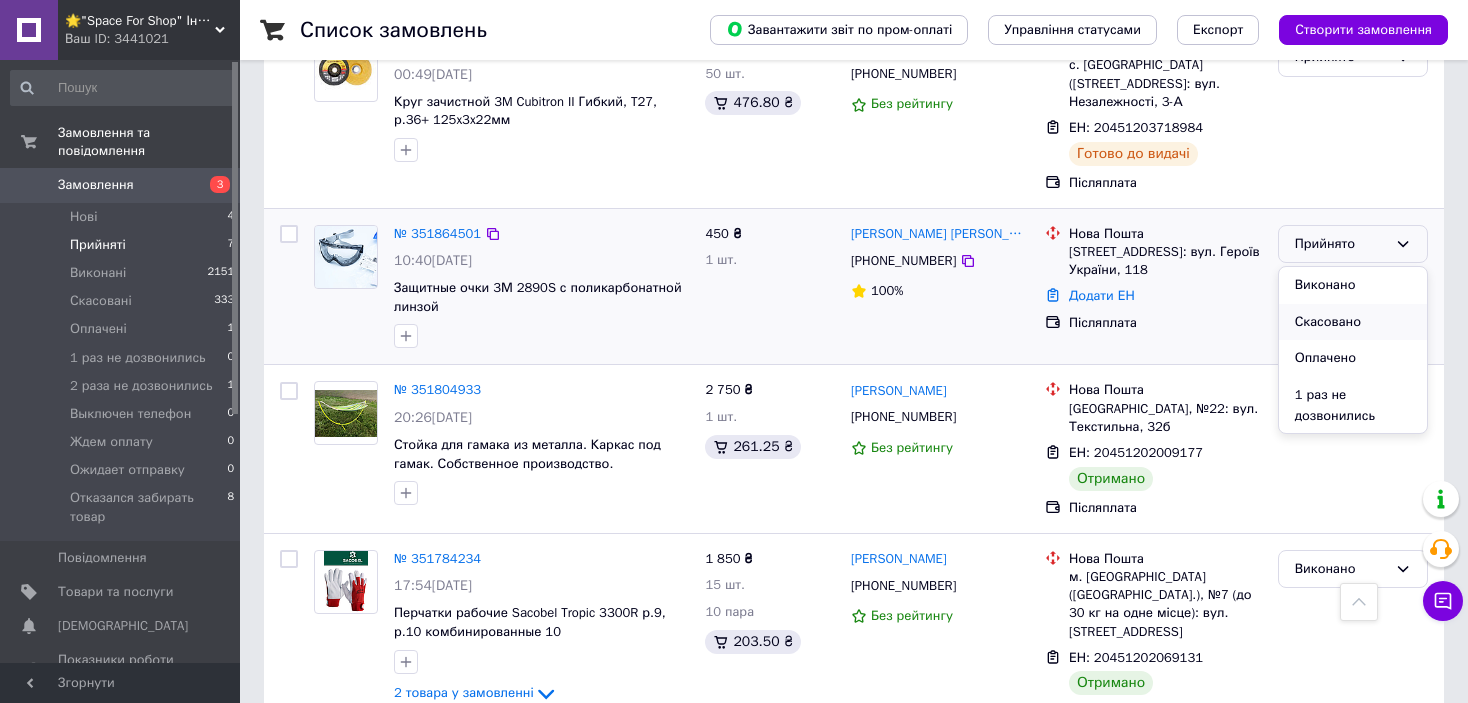 click on "Скасовано" at bounding box center (1353, 322) 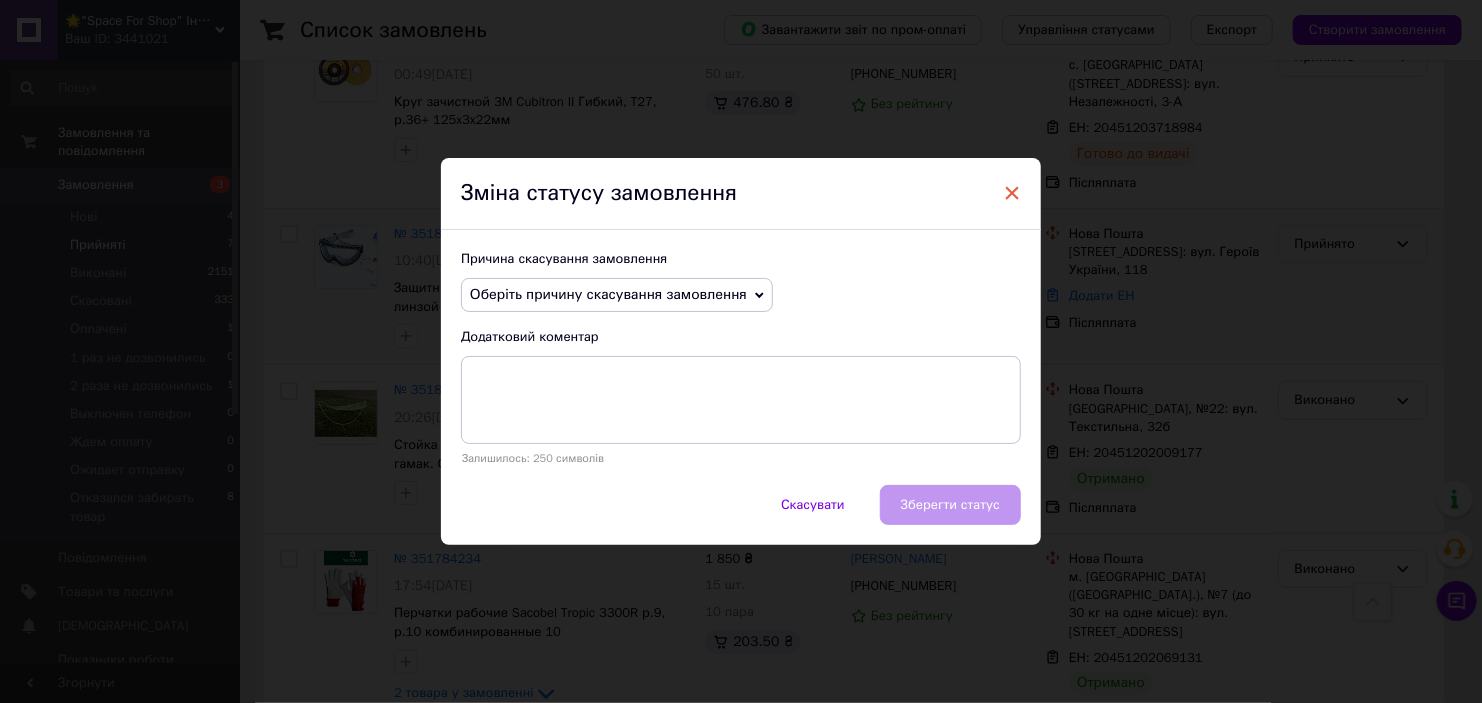 click on "×" at bounding box center (1012, 193) 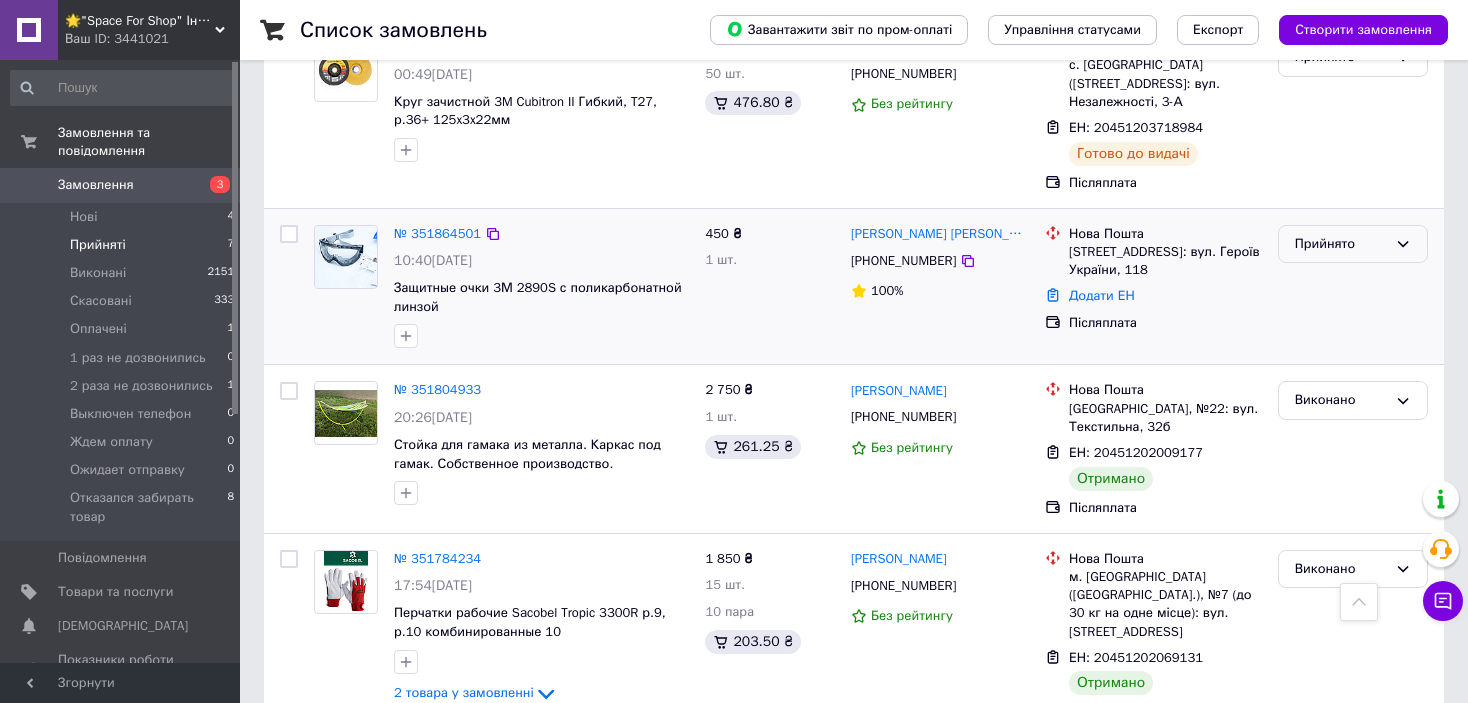 click on "Прийнято" at bounding box center (1341, 244) 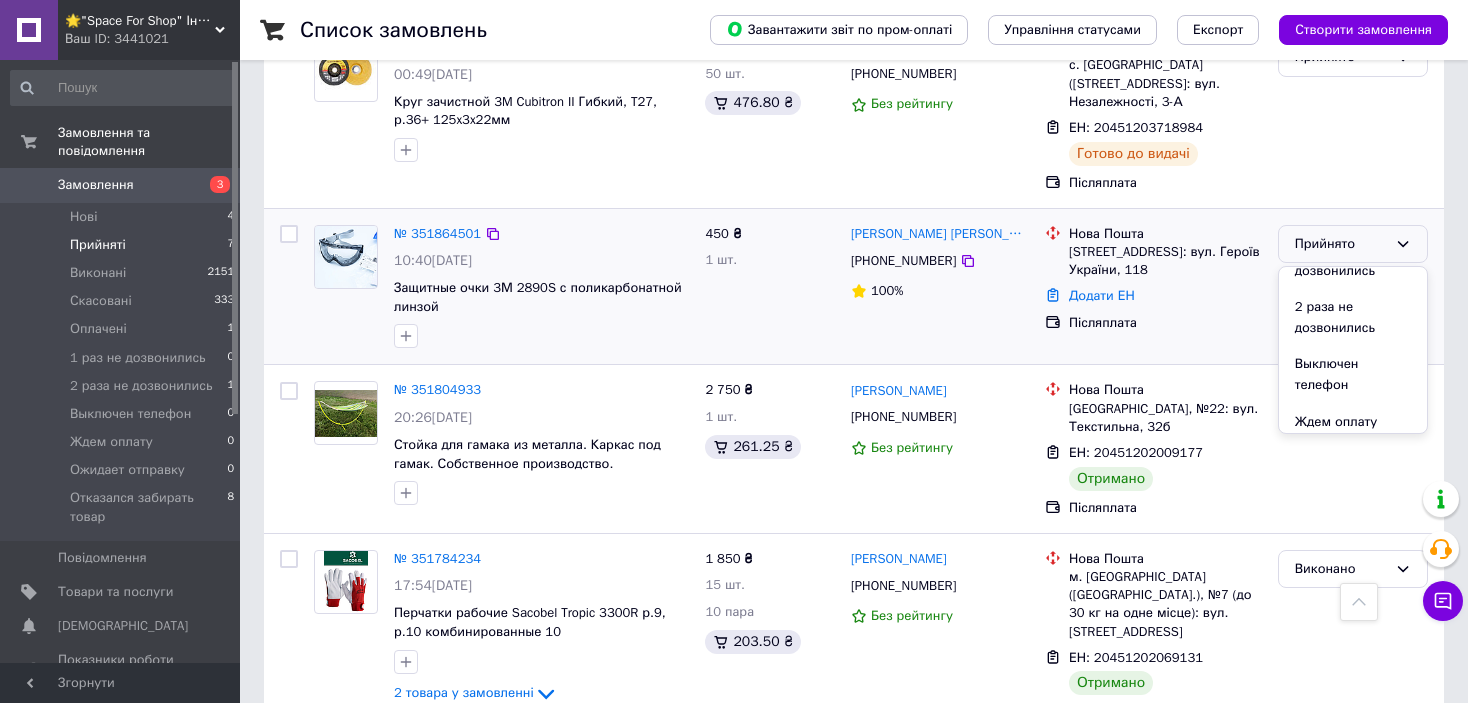 scroll, scrollTop: 45, scrollLeft: 0, axis: vertical 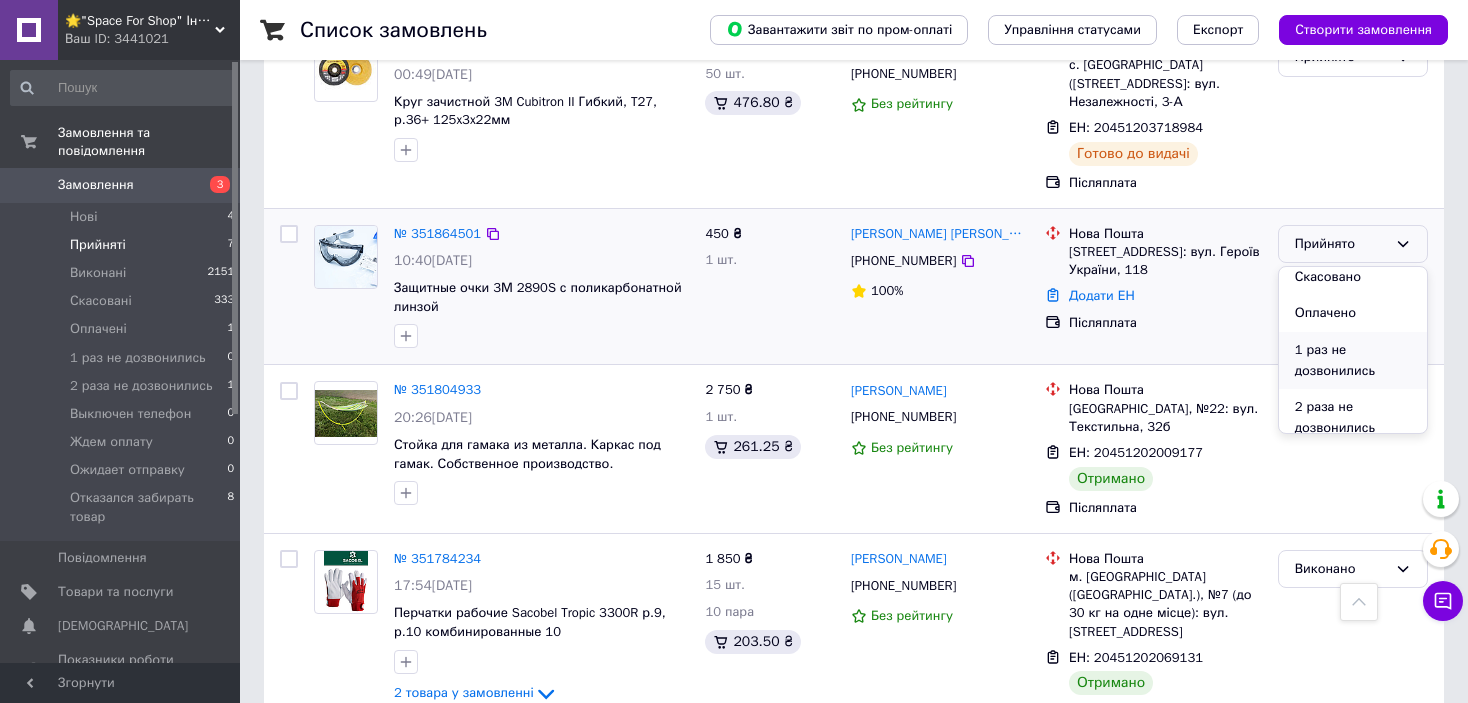 click on "1 раз не дозвонились" at bounding box center [1353, 360] 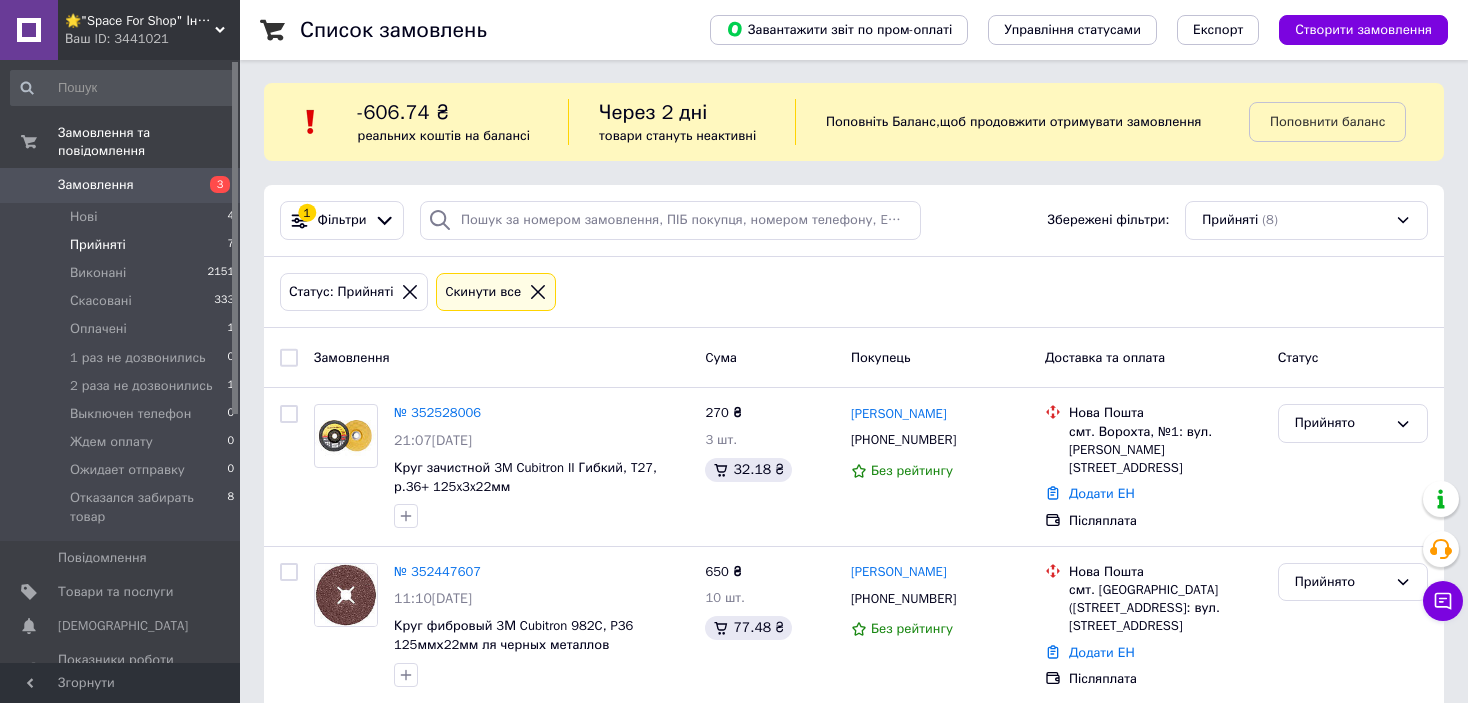 scroll, scrollTop: 0, scrollLeft: 0, axis: both 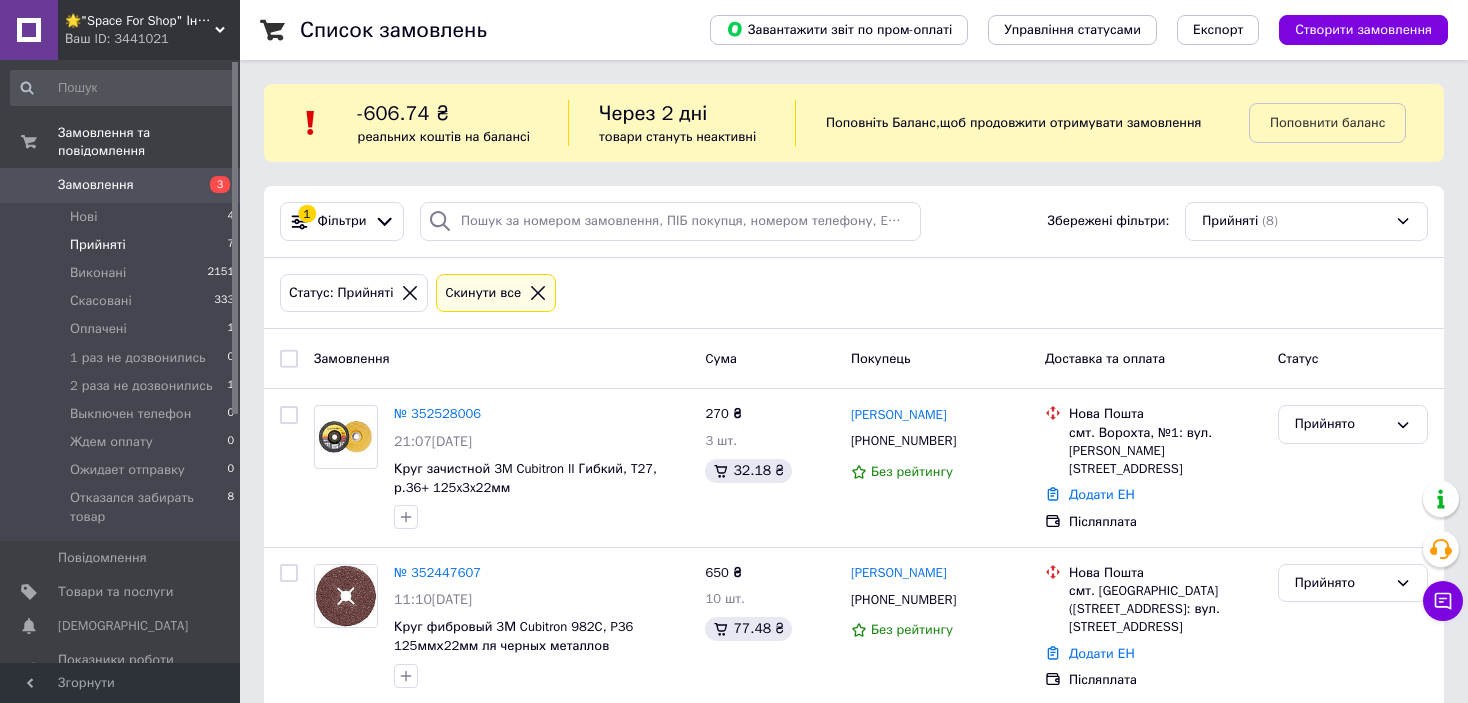 click 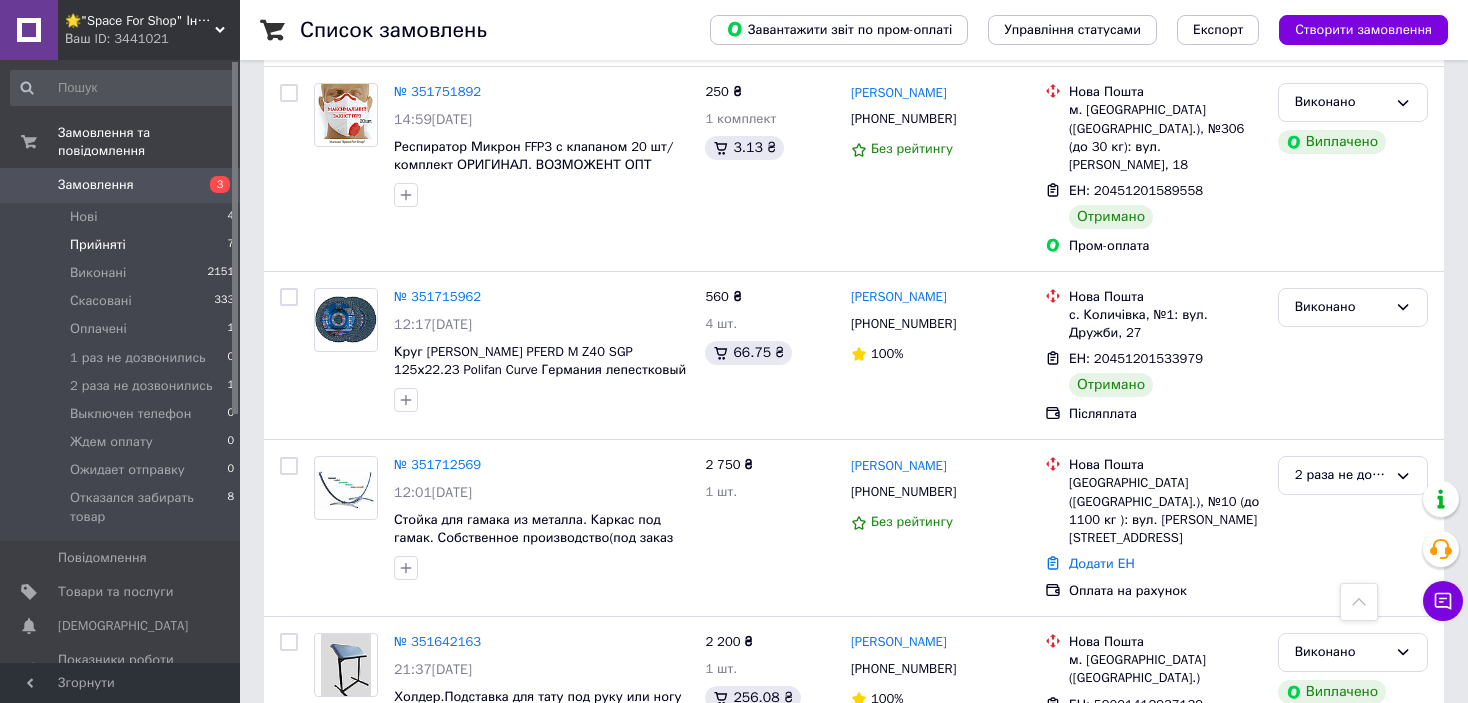 scroll, scrollTop: 2800, scrollLeft: 0, axis: vertical 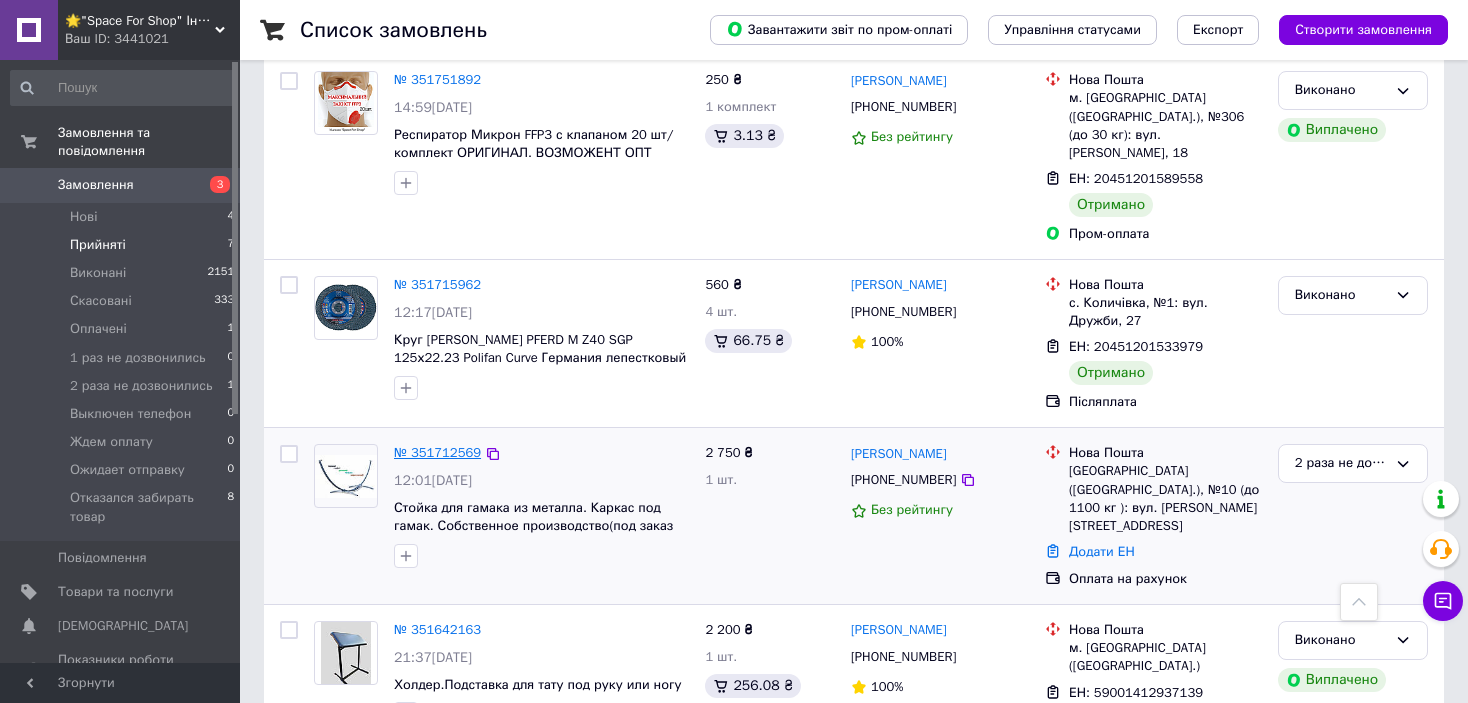 click on "№ 351712569" at bounding box center (437, 452) 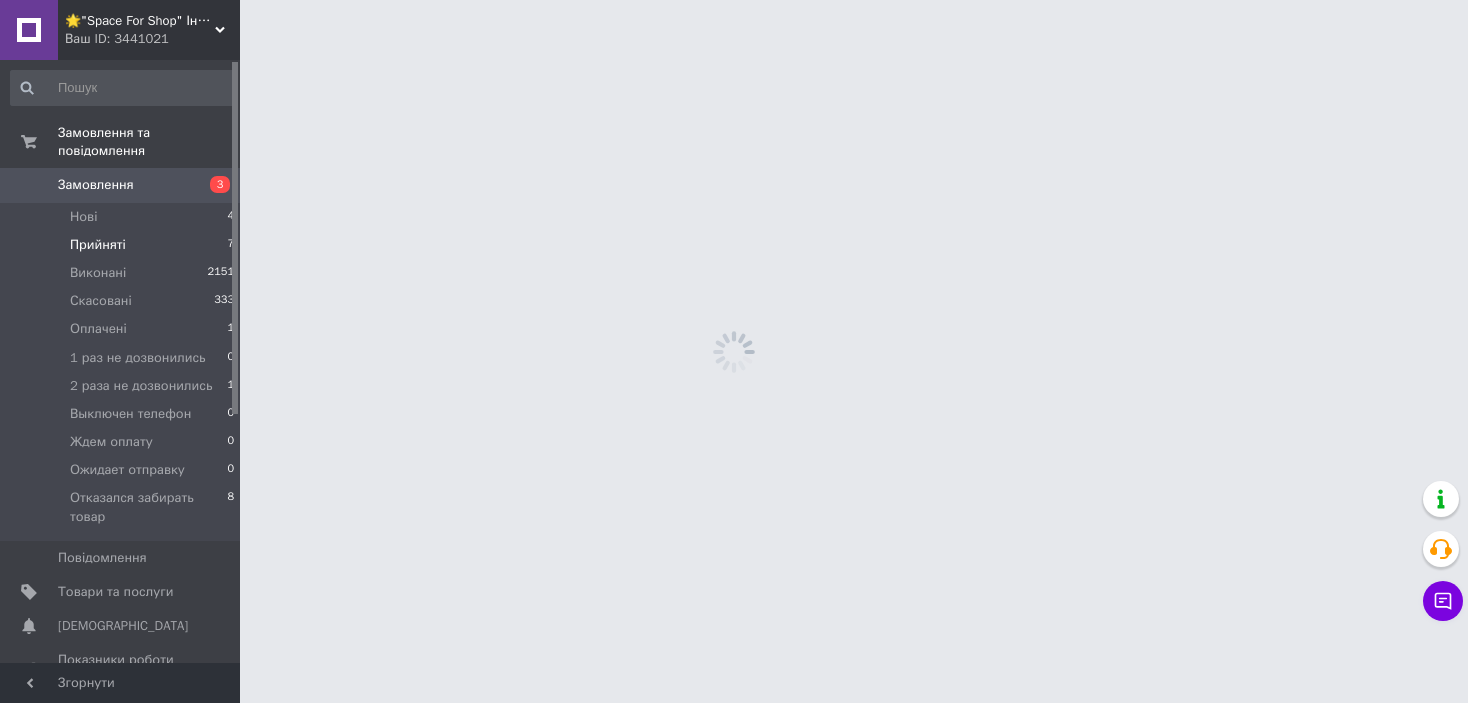 scroll, scrollTop: 0, scrollLeft: 0, axis: both 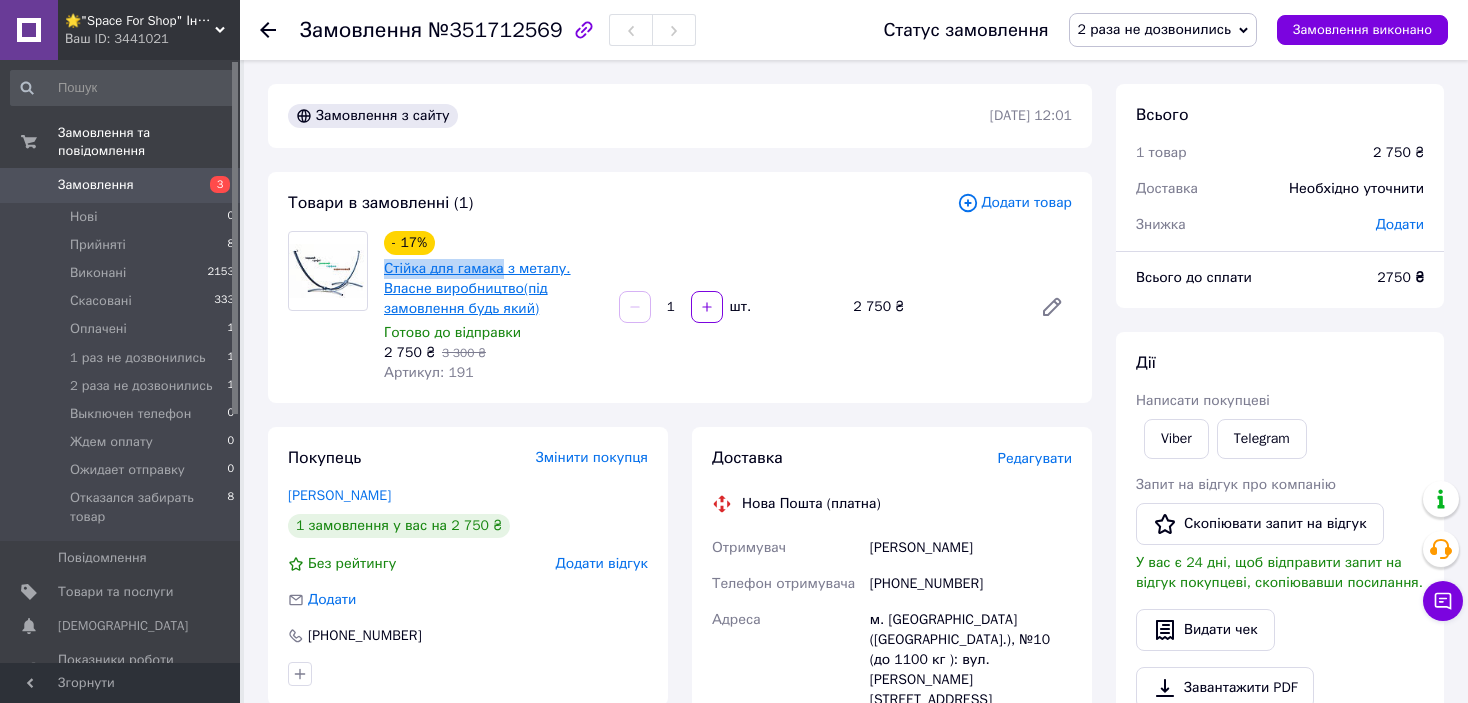 drag, startPoint x: 380, startPoint y: 264, endPoint x: 498, endPoint y: 270, distance: 118.15244 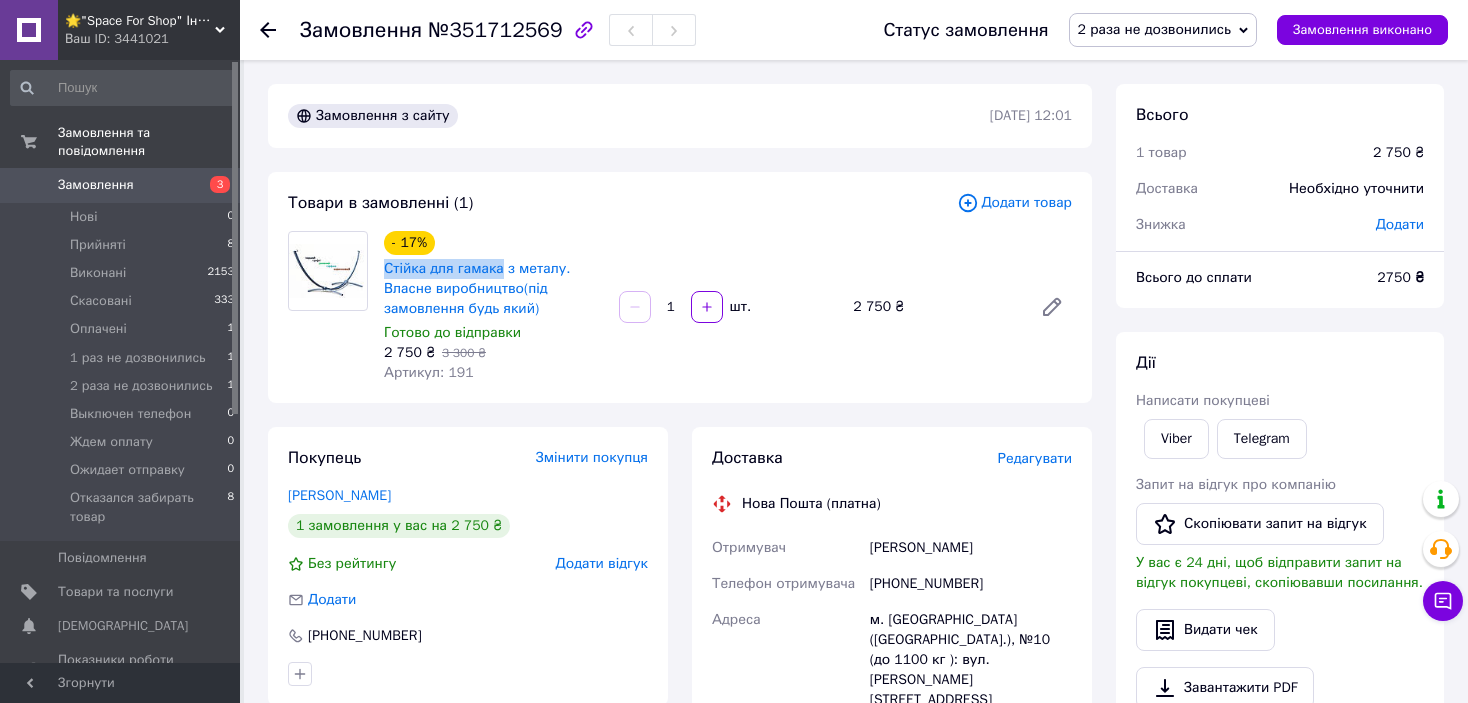 copy on "Стійка для гамака" 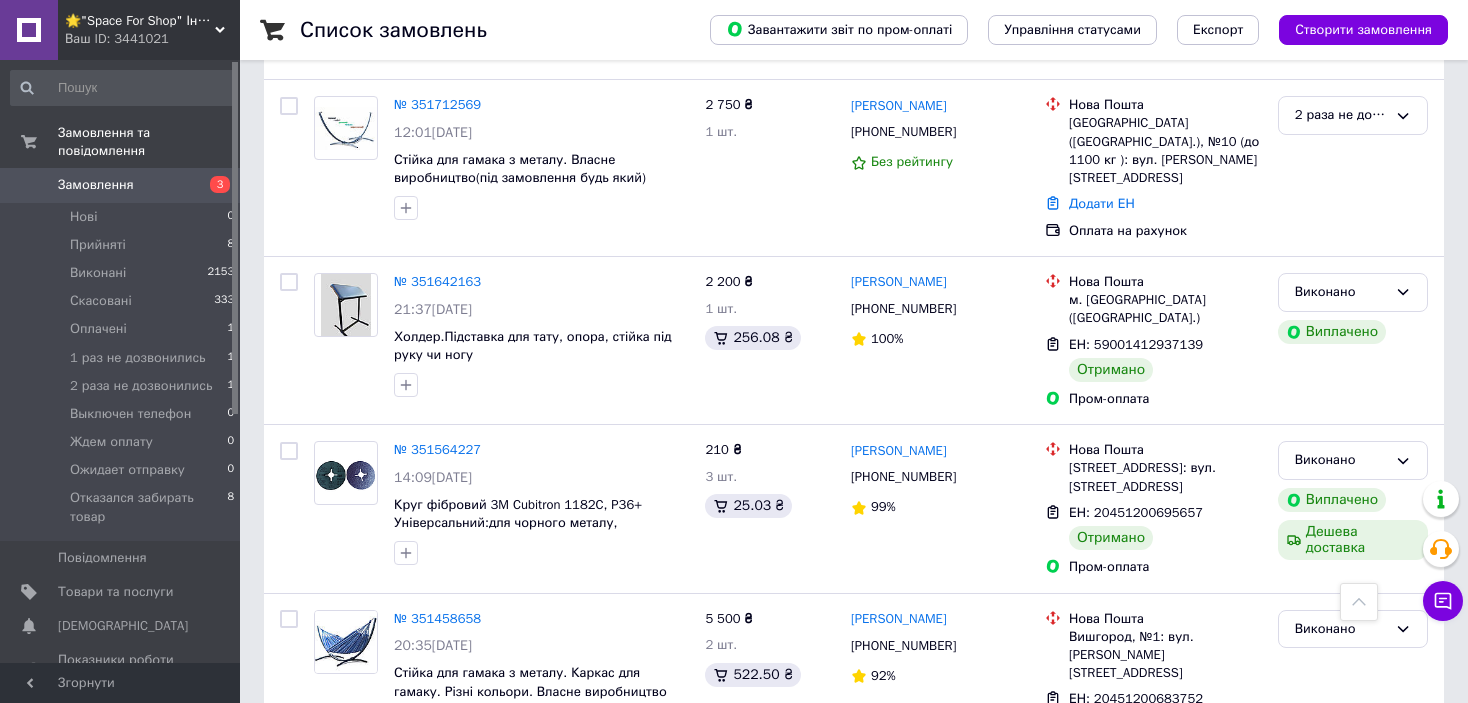 scroll, scrollTop: 3158, scrollLeft: 0, axis: vertical 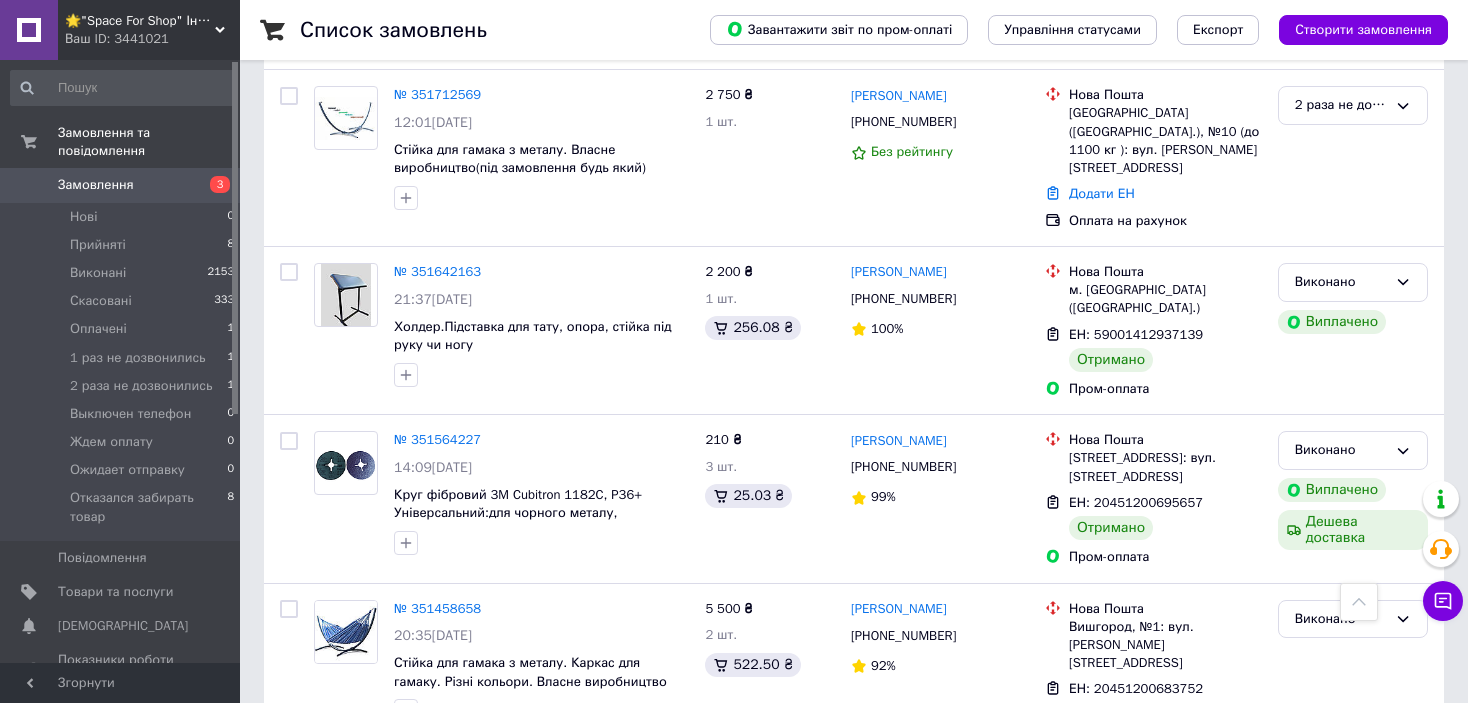 click on "2" at bounding box center (327, 814) 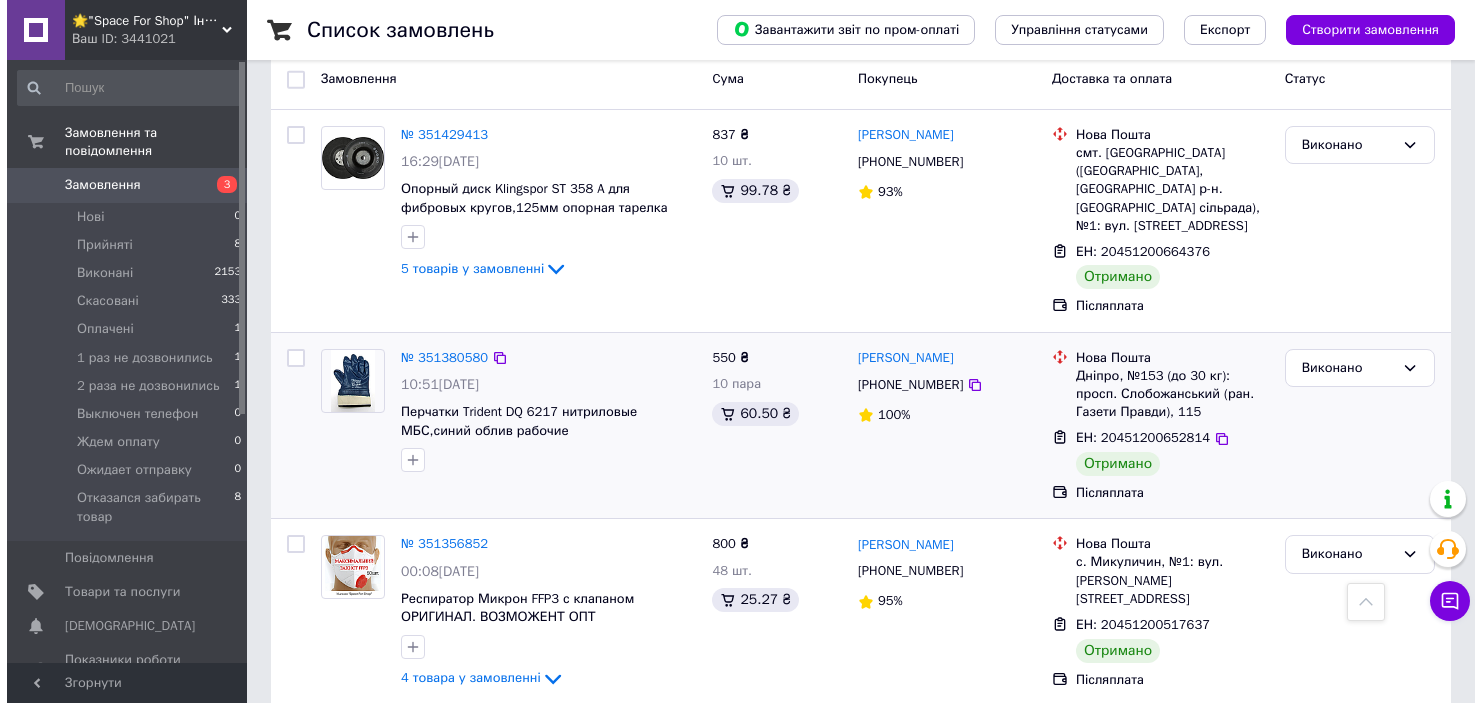 scroll, scrollTop: 0, scrollLeft: 0, axis: both 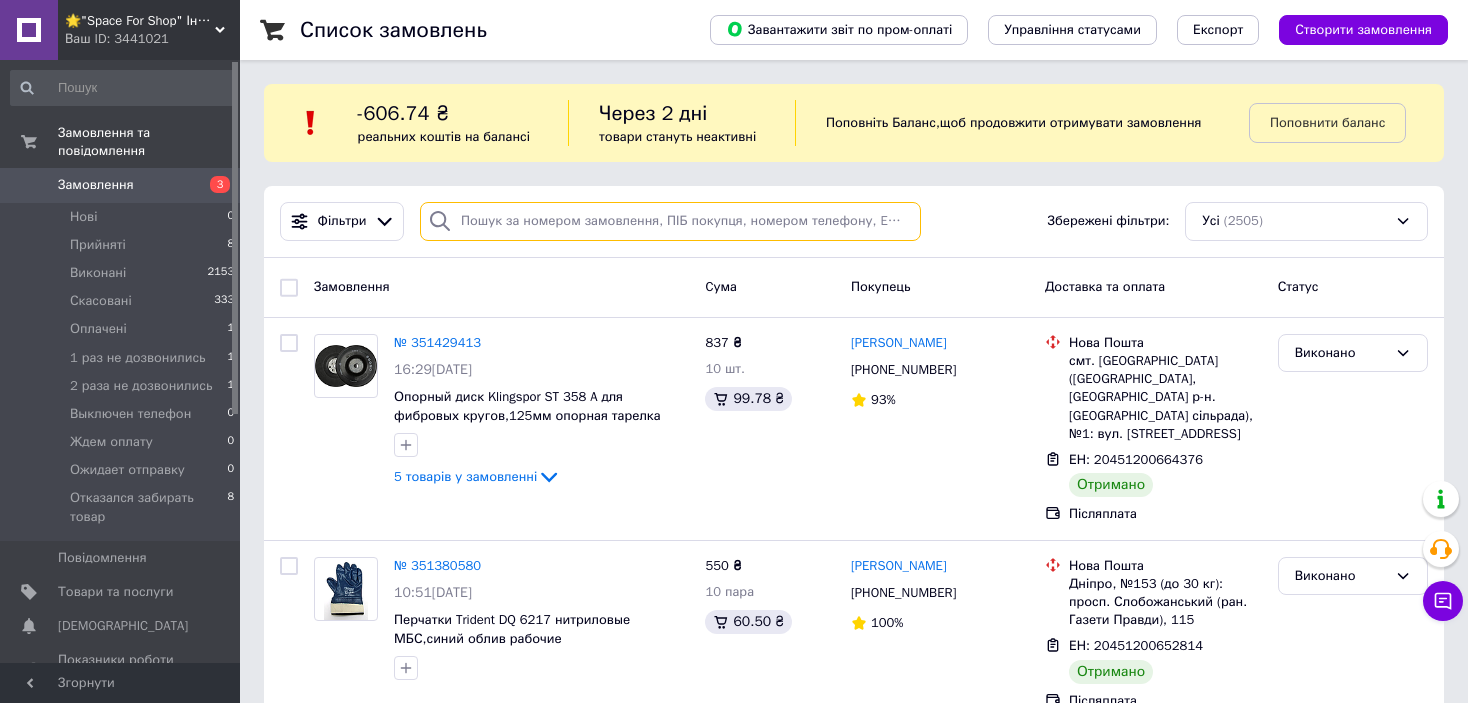 click at bounding box center (670, 221) 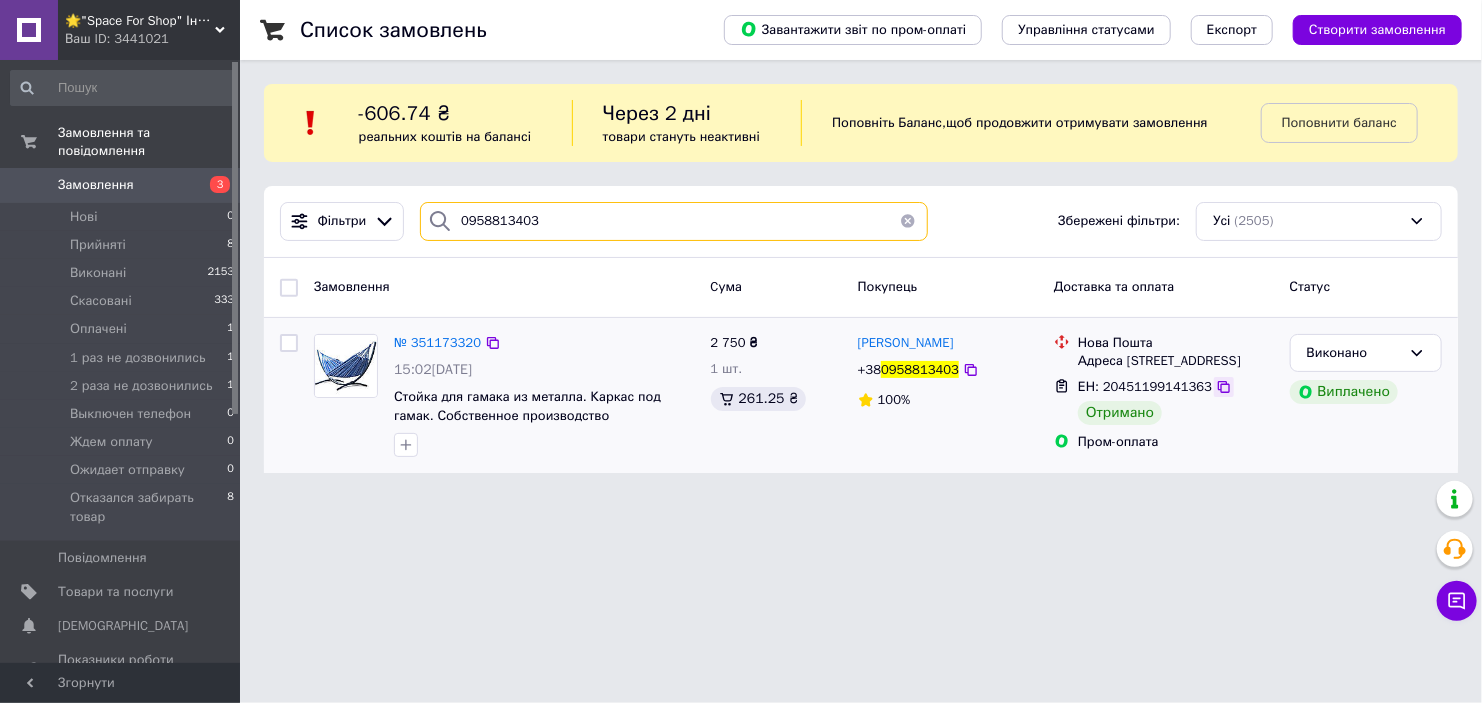 type on "0958813403" 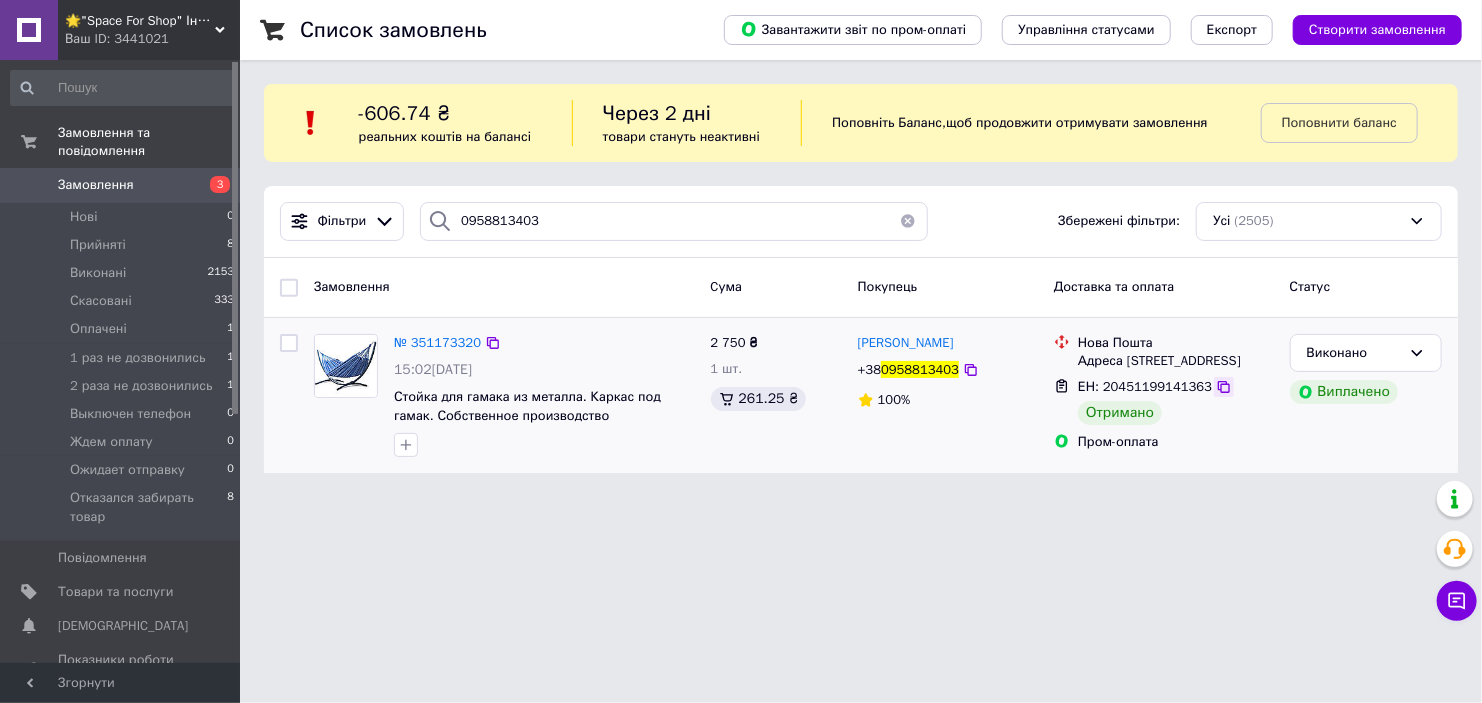 click 